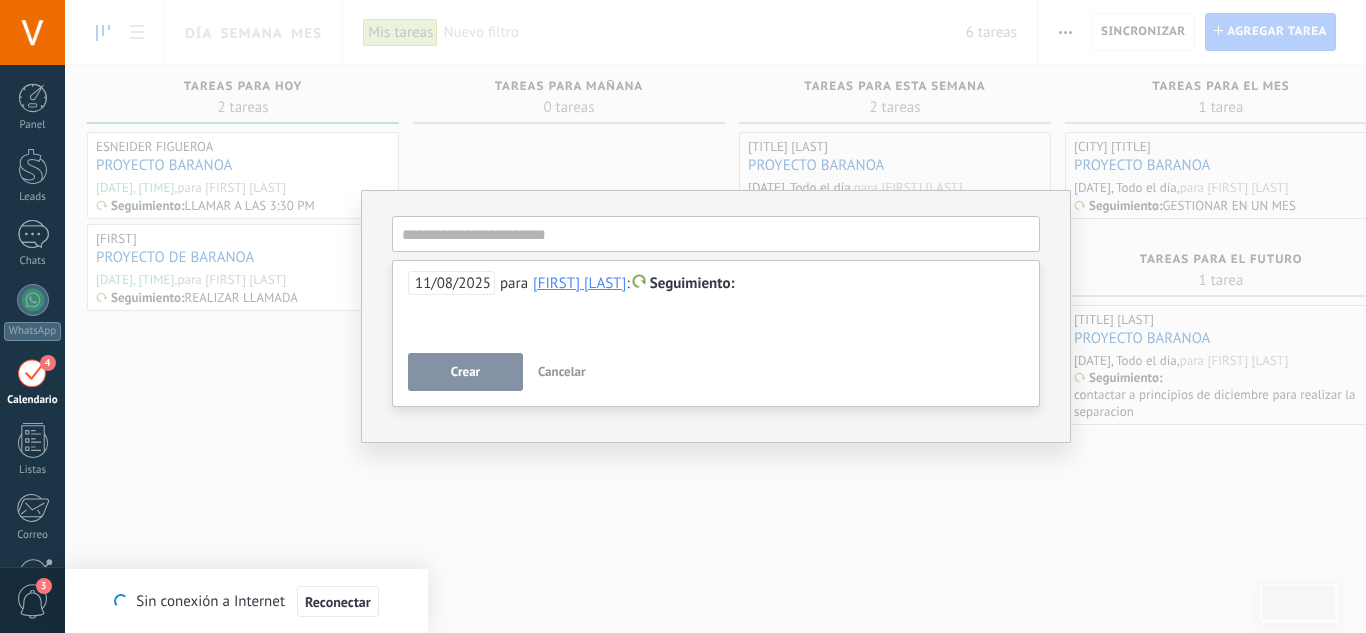 scroll, scrollTop: 0, scrollLeft: 0, axis: both 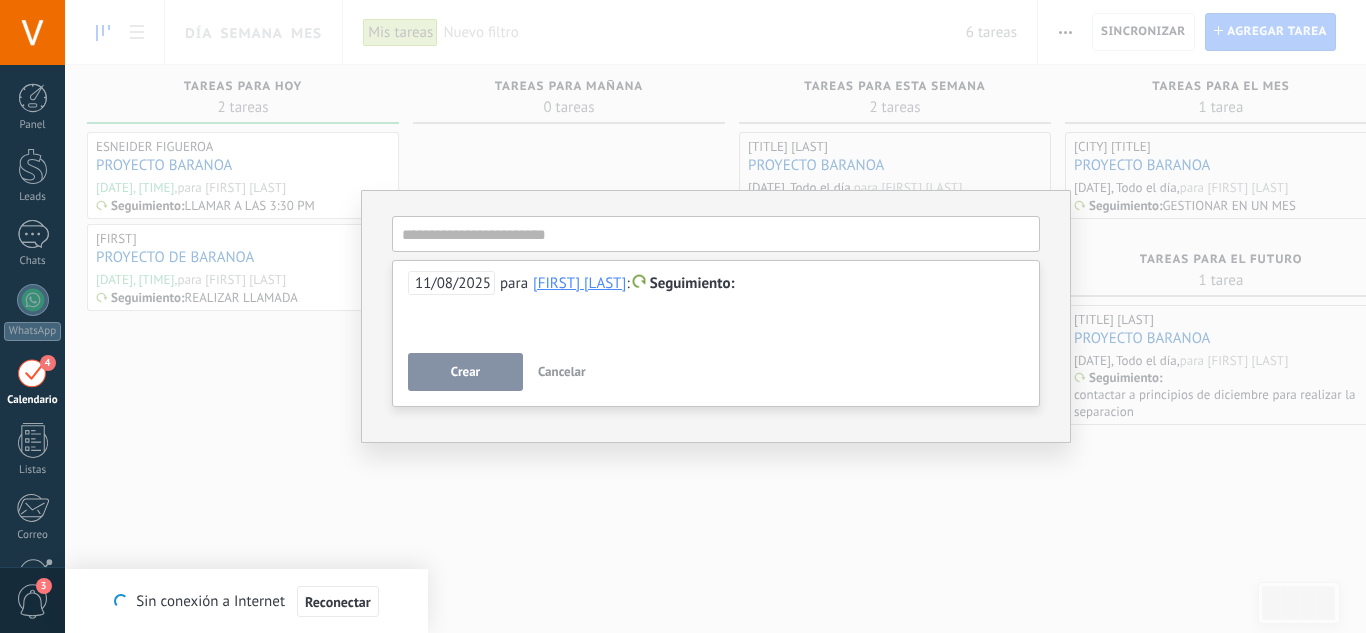 click on "Cancelar" at bounding box center (562, 372) 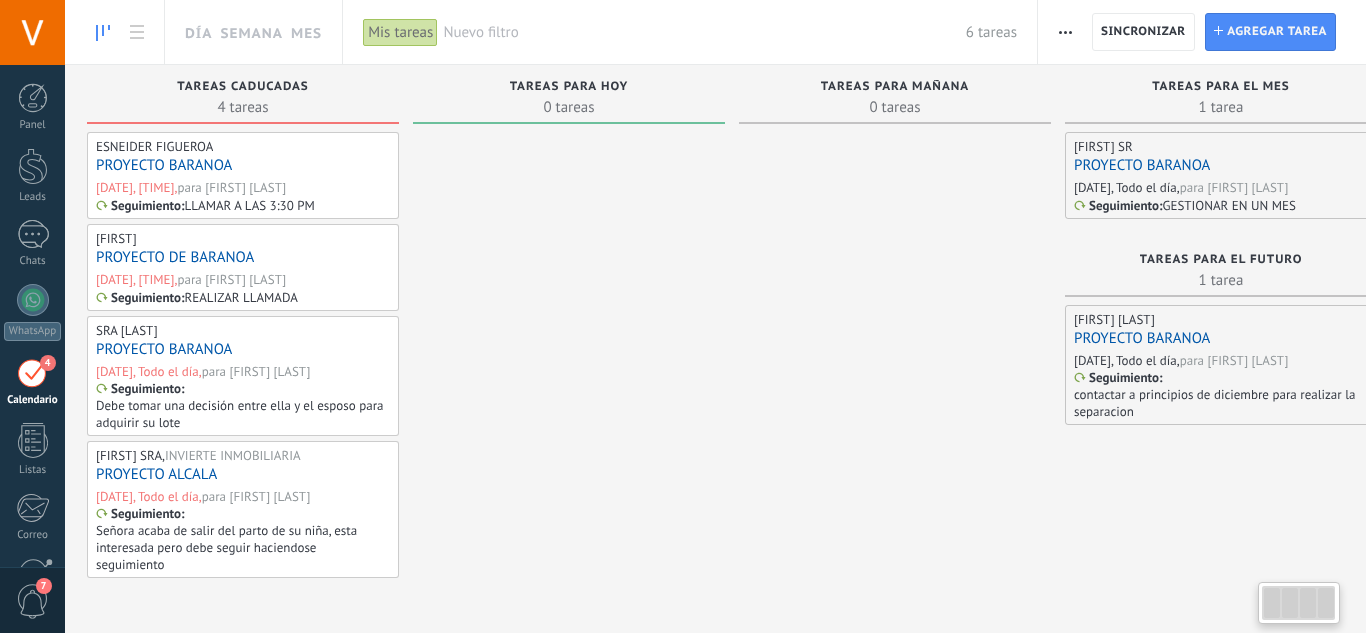scroll, scrollTop: 0, scrollLeft: 0, axis: both 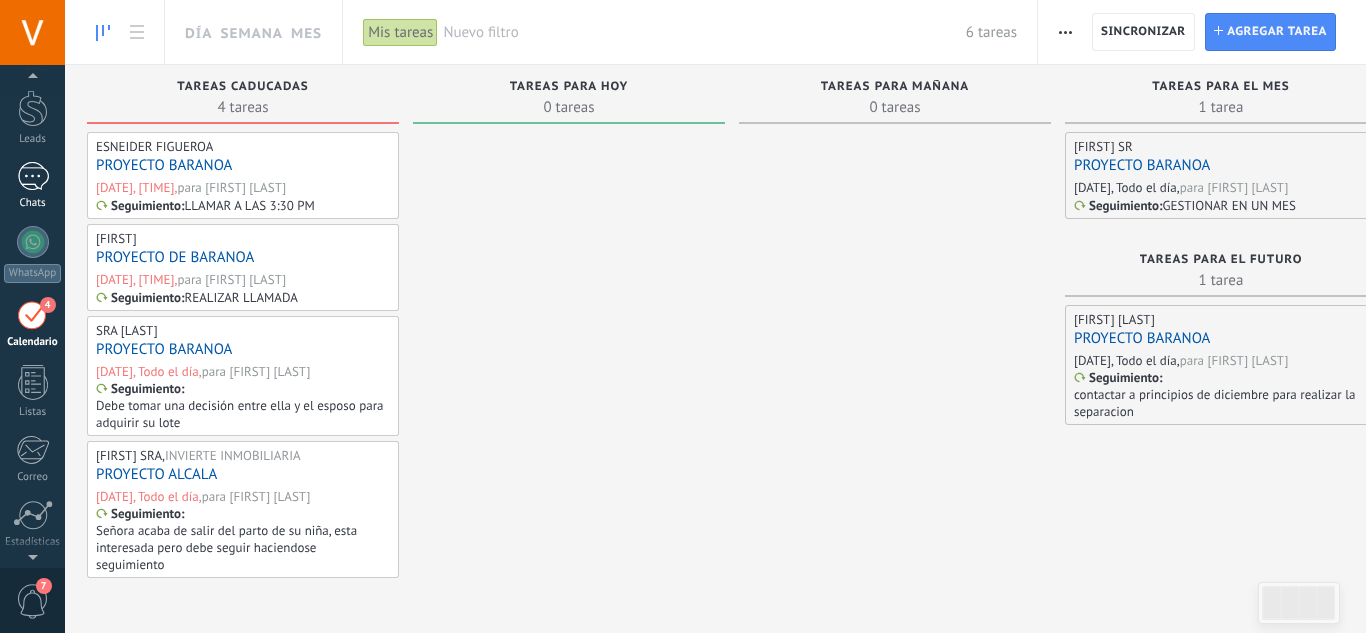 click at bounding box center (33, 176) 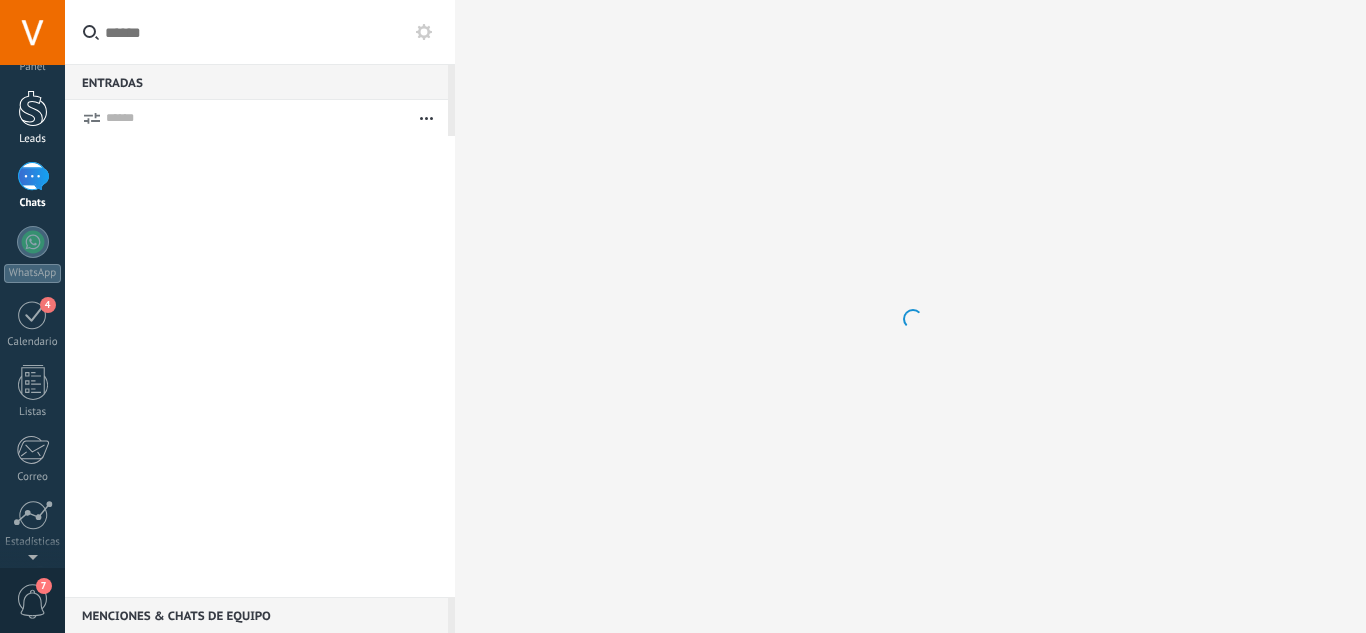 scroll, scrollTop: 0, scrollLeft: 0, axis: both 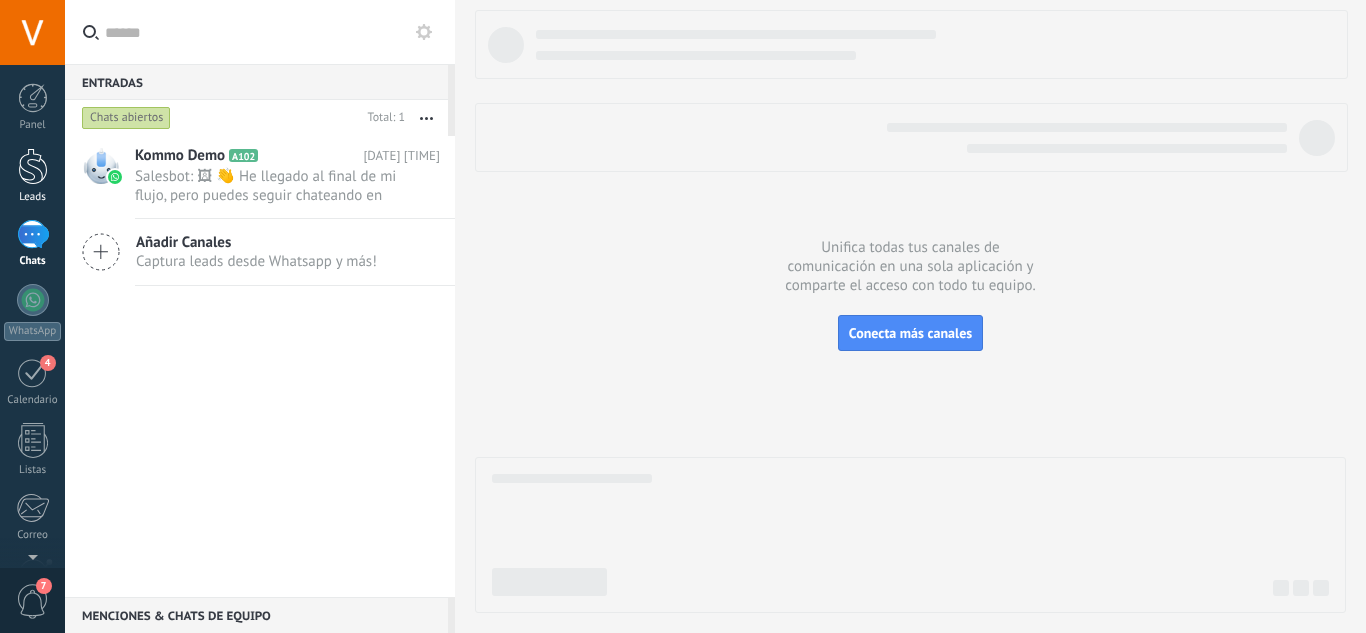 click at bounding box center [33, 166] 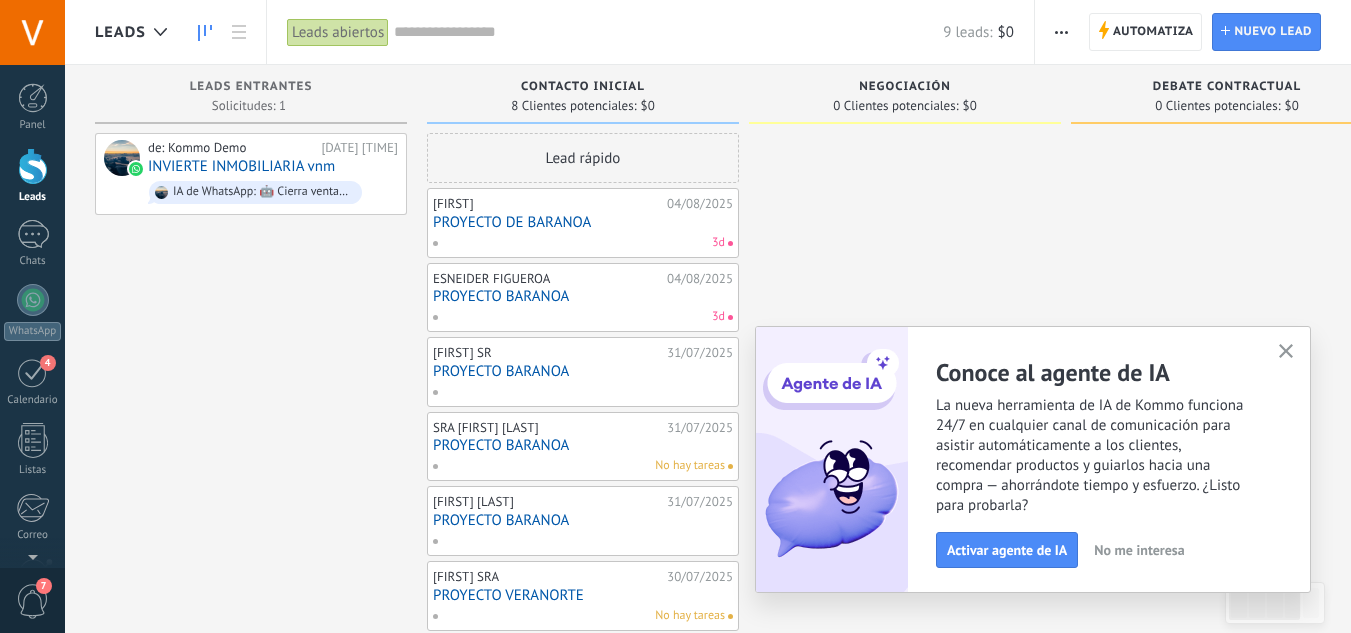 click 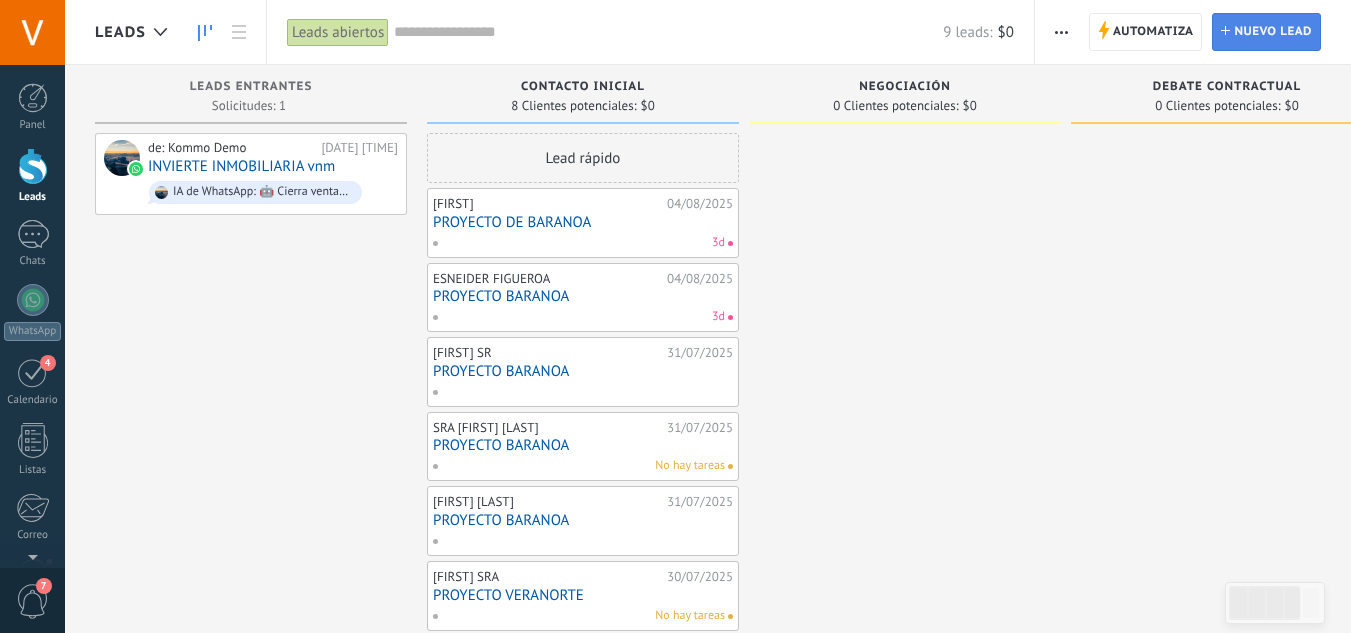 click on "Nuevo lead" at bounding box center (1273, 32) 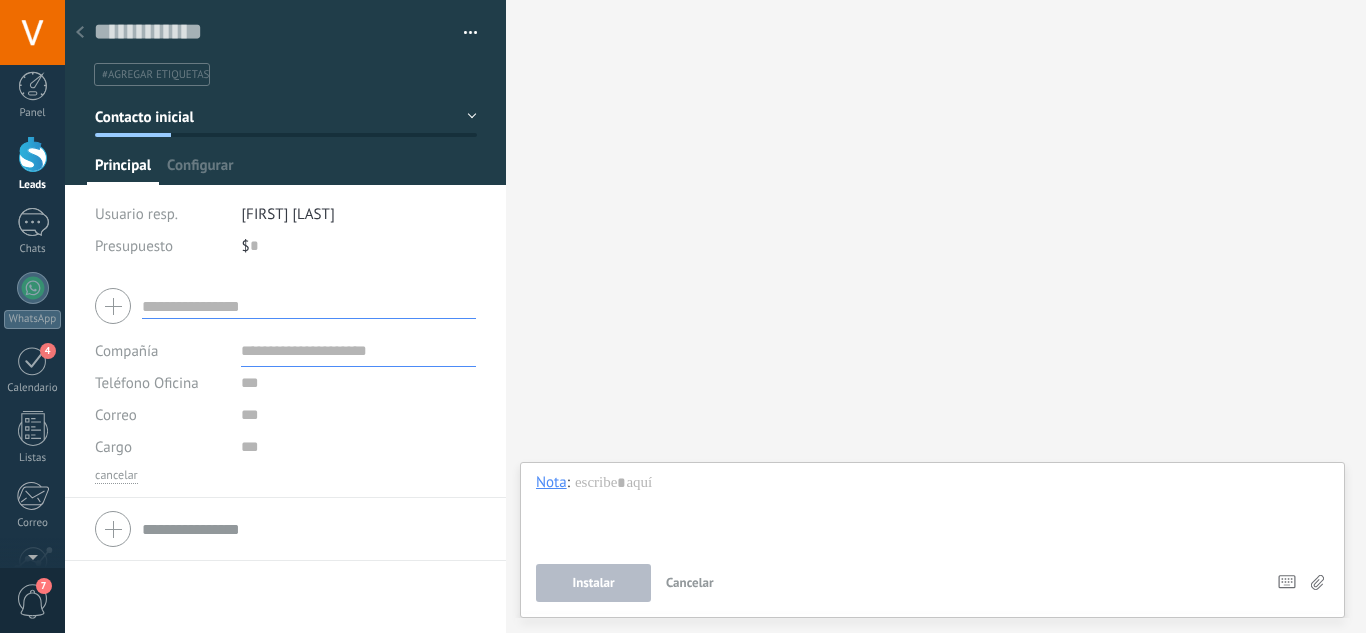 scroll, scrollTop: 0, scrollLeft: 0, axis: both 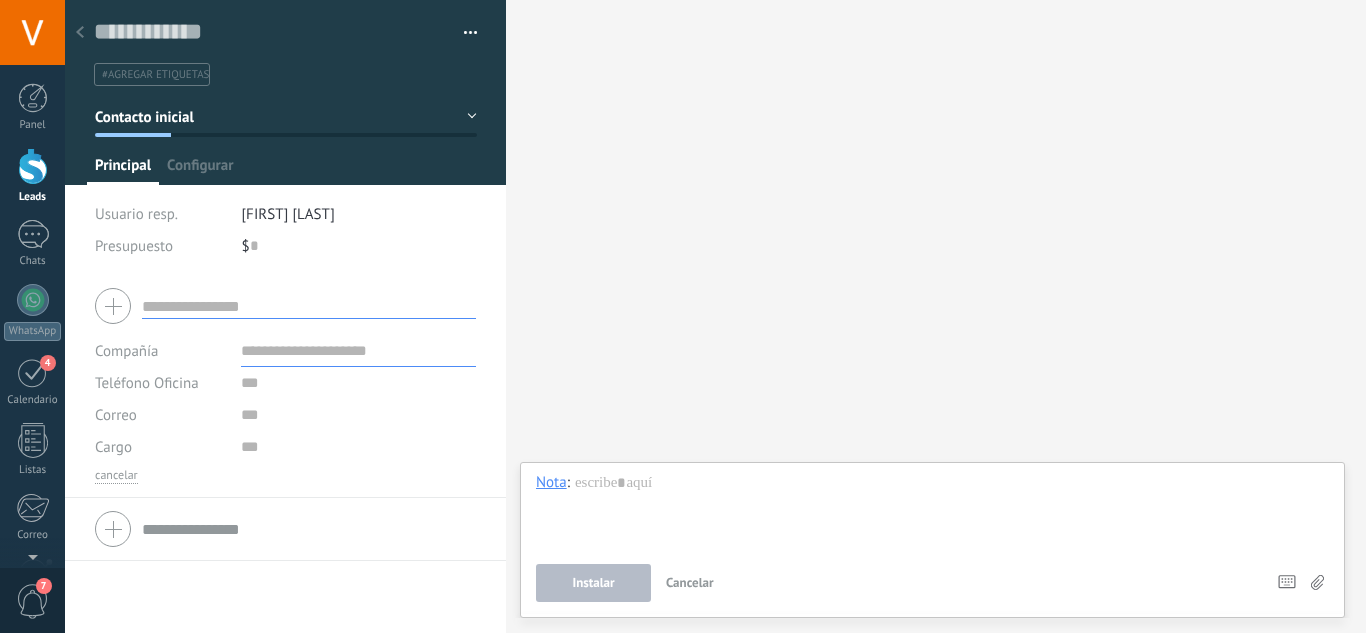 click at bounding box center (309, 306) 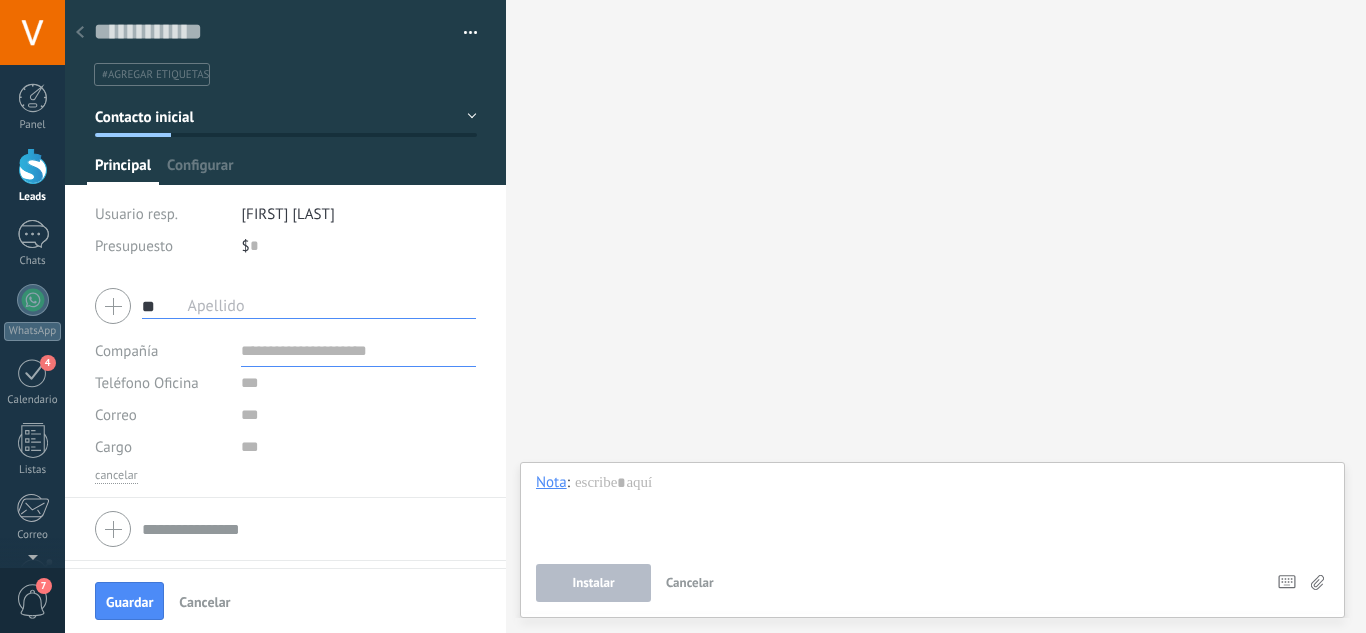 type on "*" 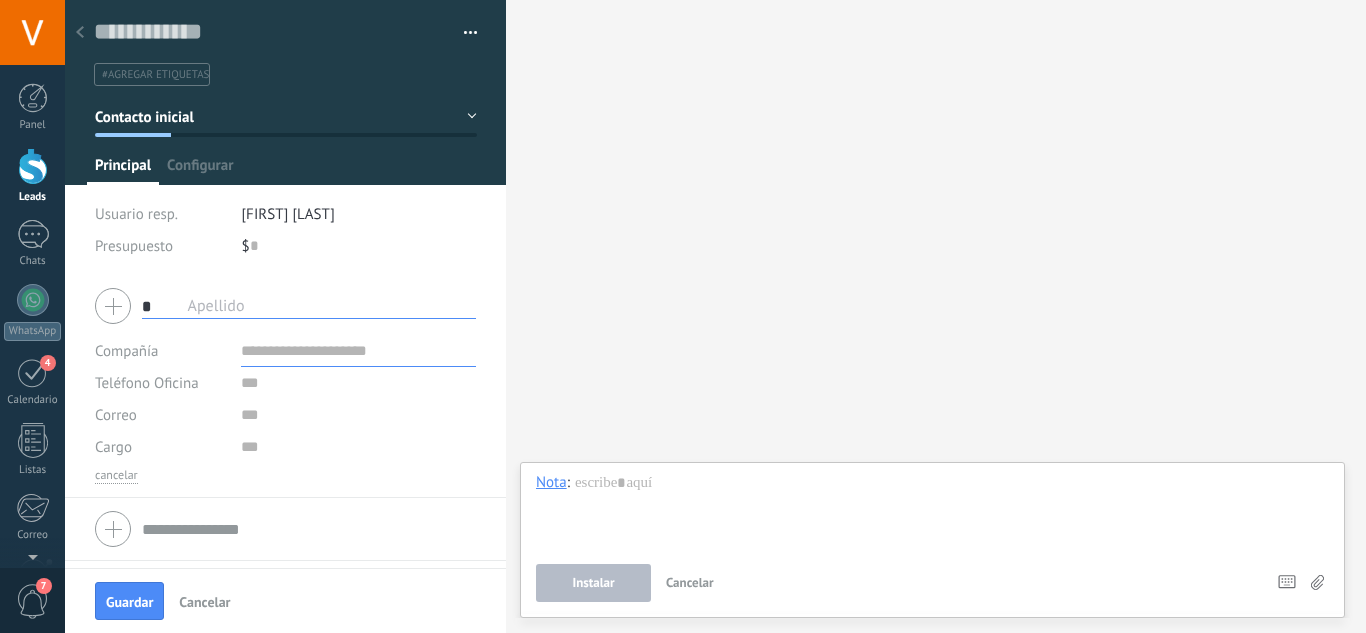 type 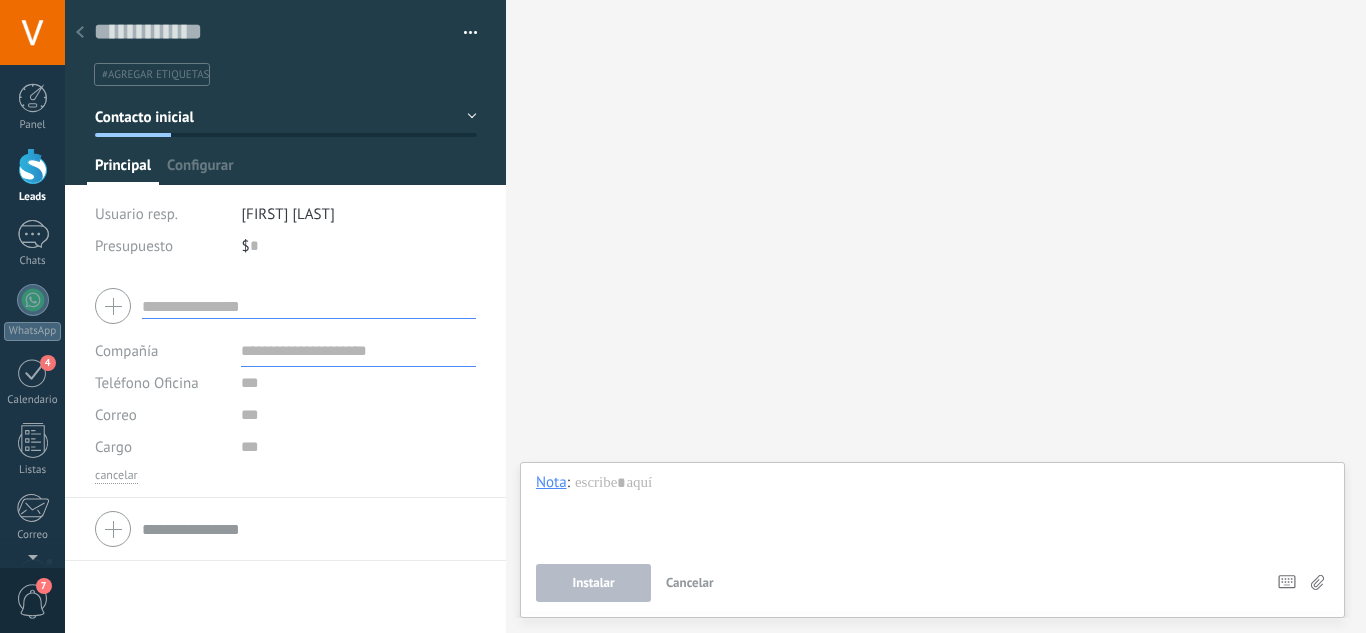 click at bounding box center [358, 351] 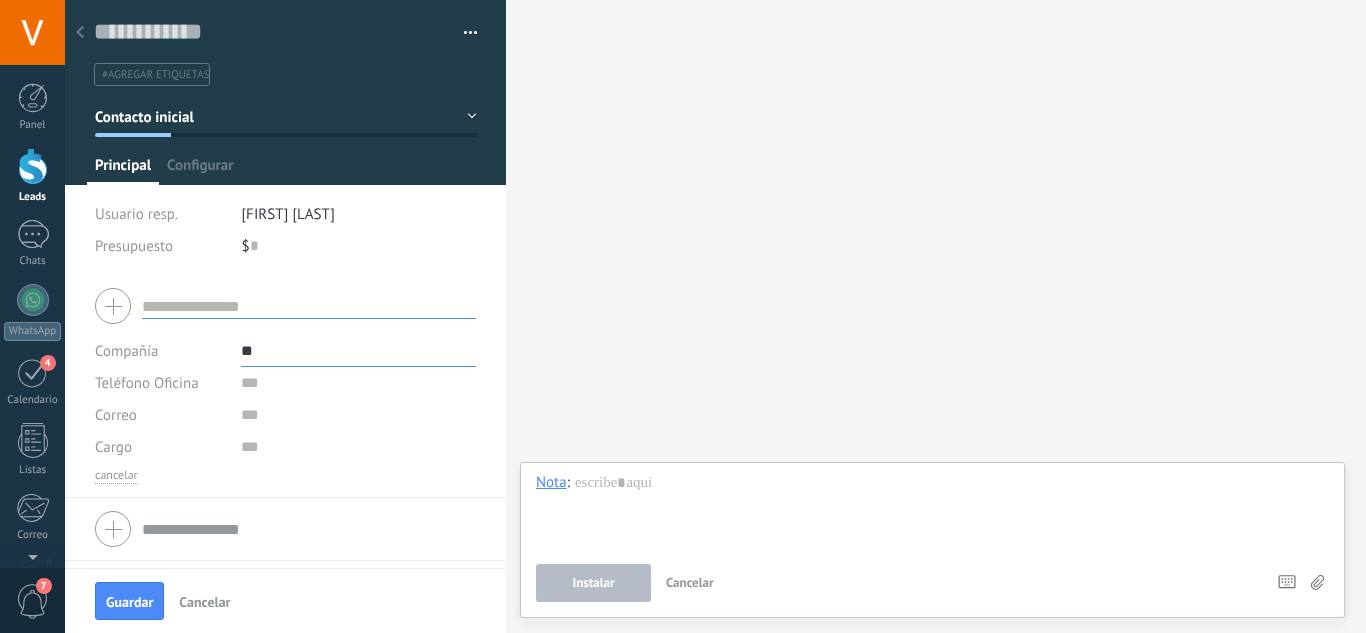 type on "*" 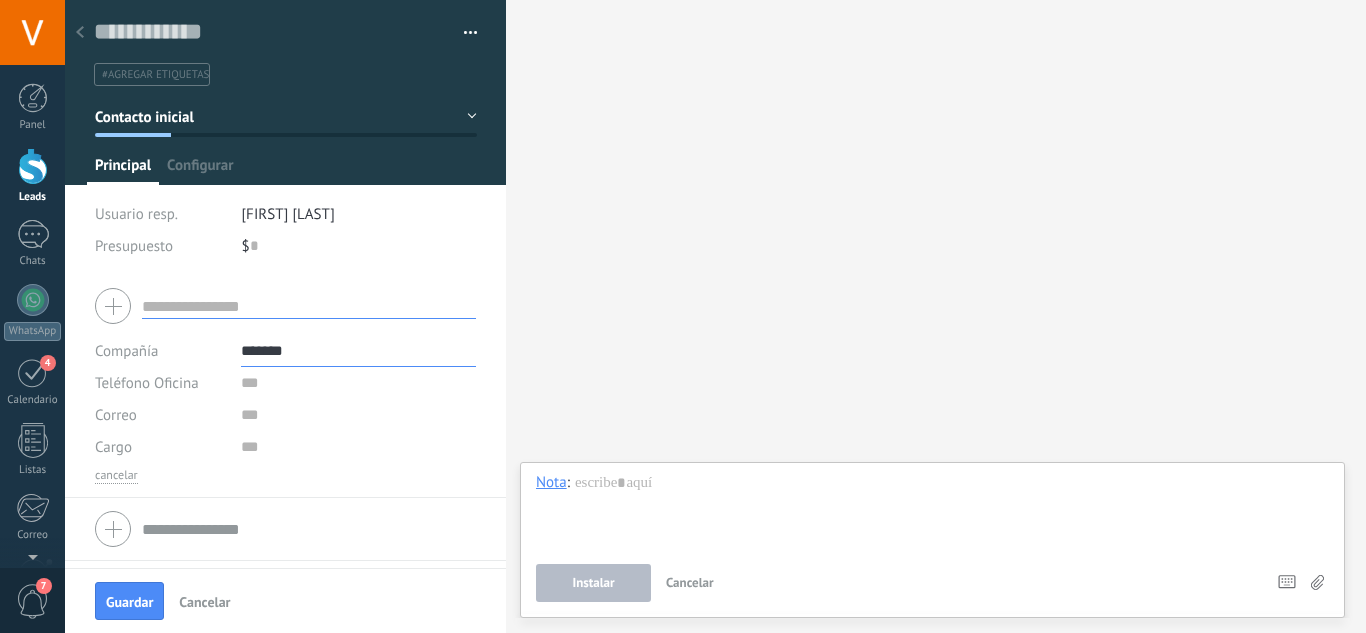 type on "*******" 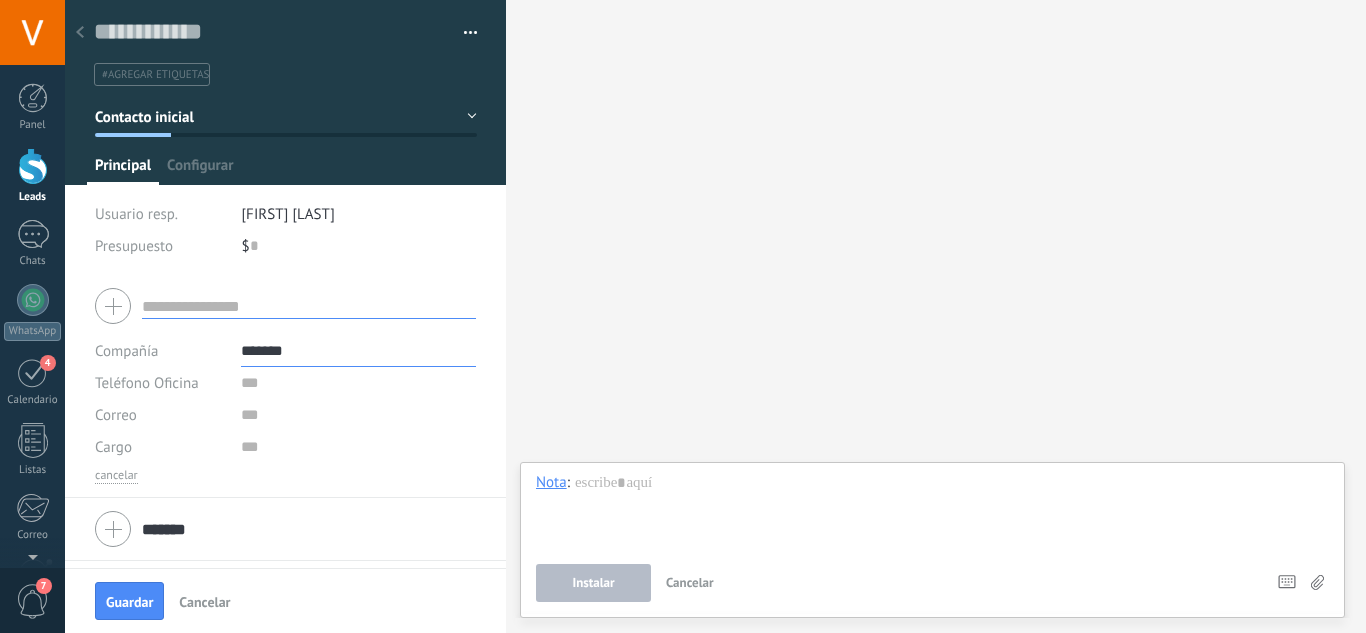 click at bounding box center [309, 306] 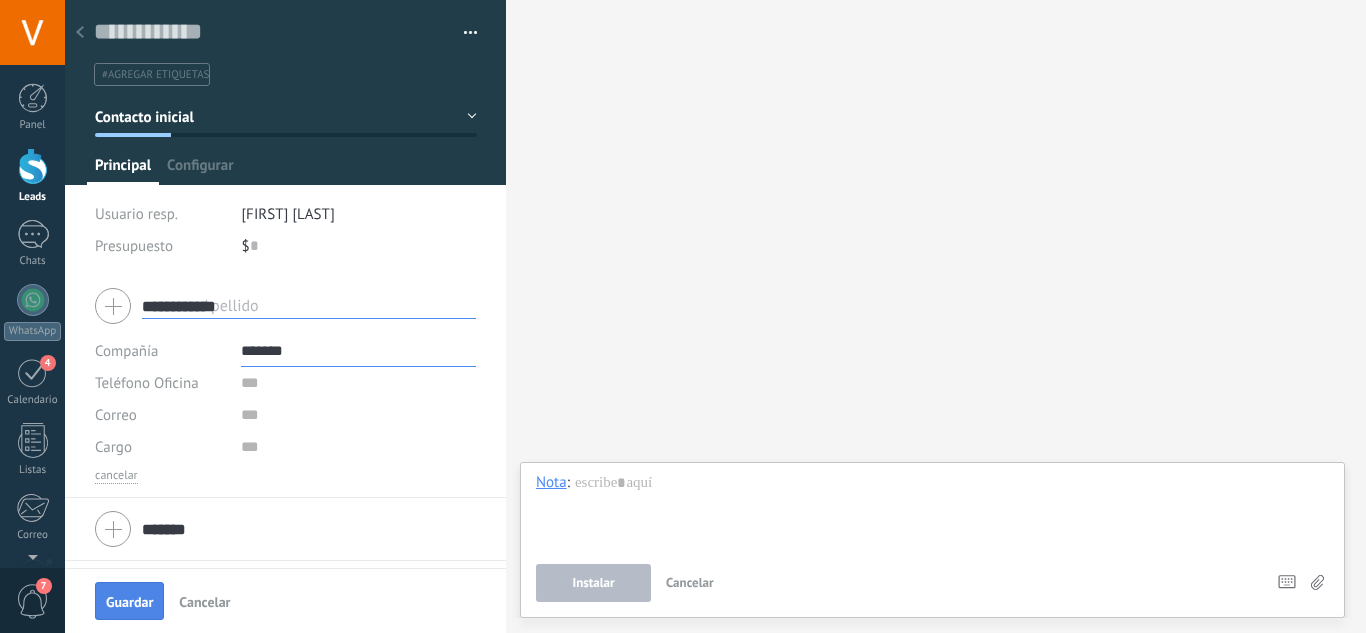 type on "**********" 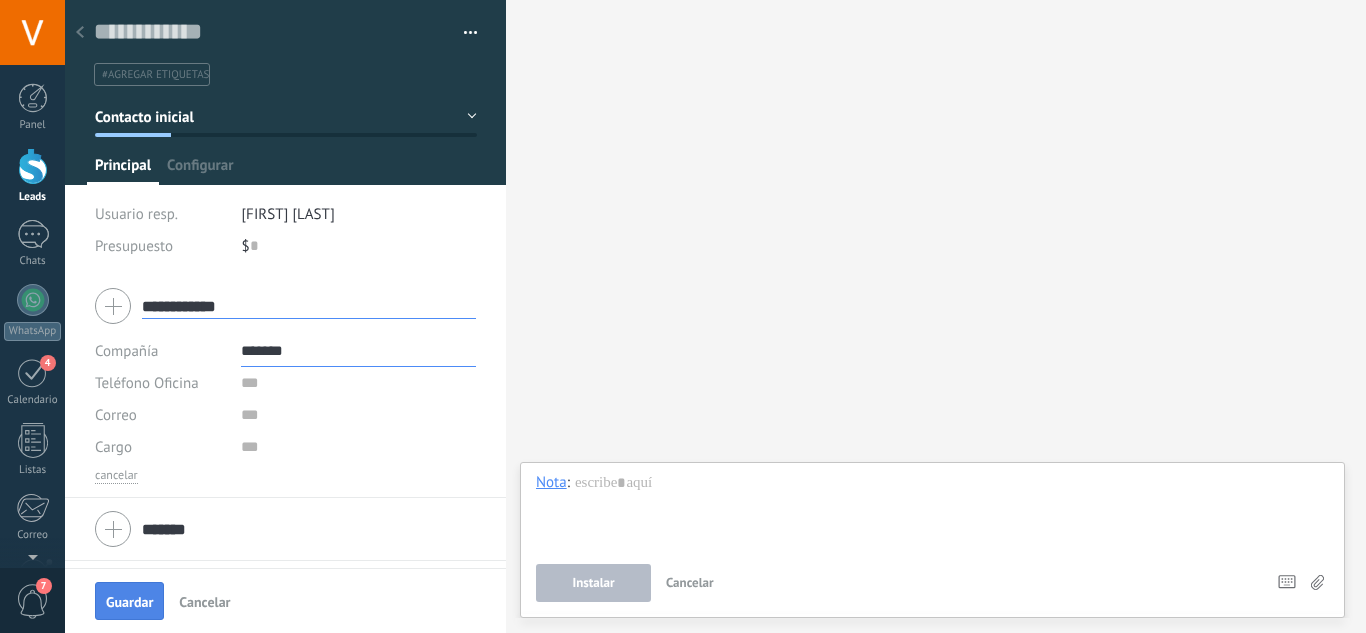 click on "Guardar" at bounding box center [129, 602] 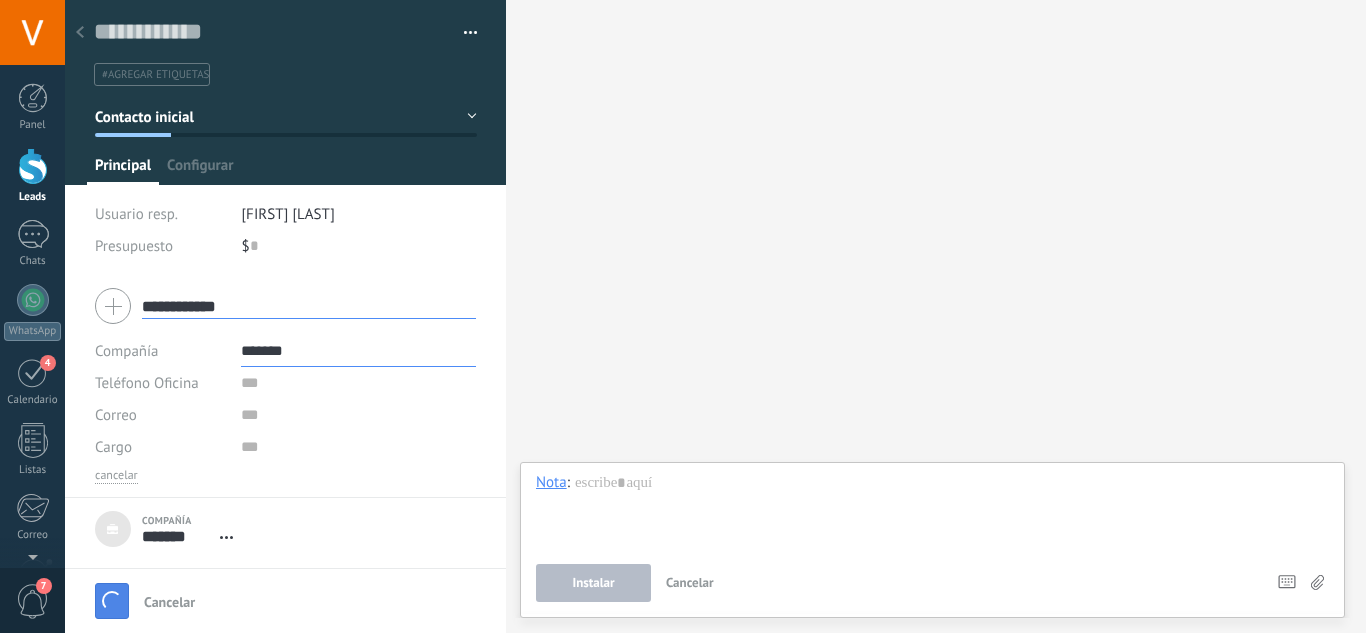 type 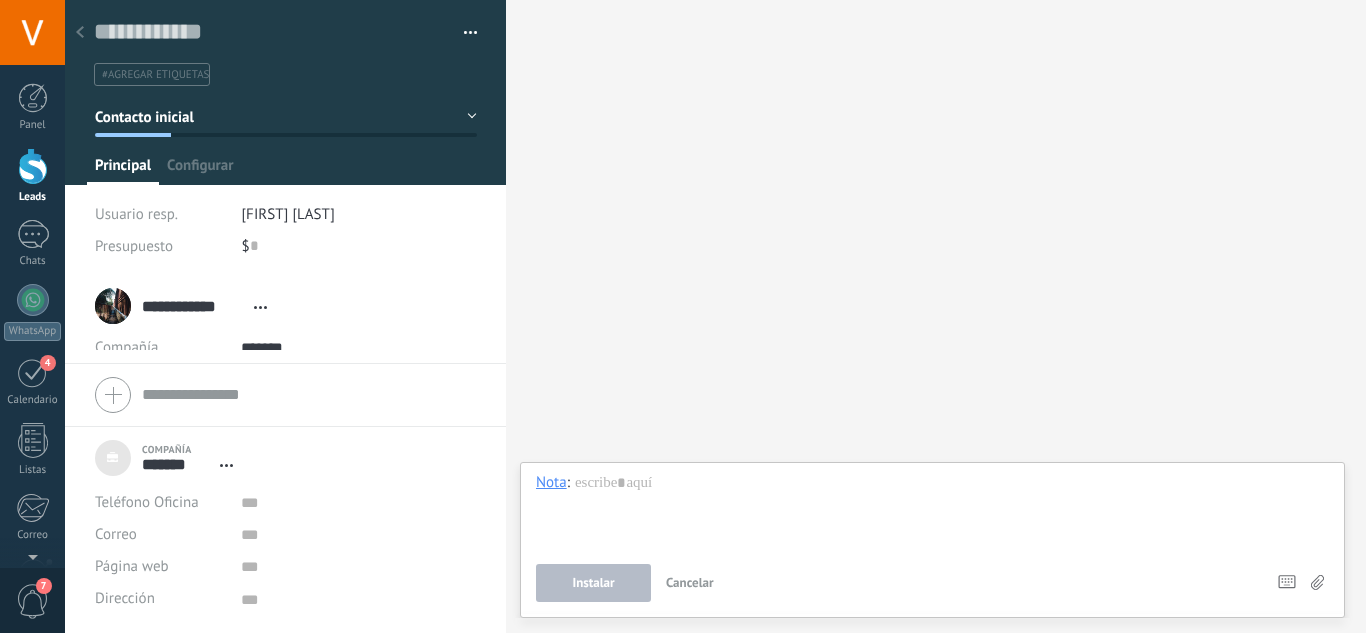 scroll, scrollTop: 20, scrollLeft: 0, axis: vertical 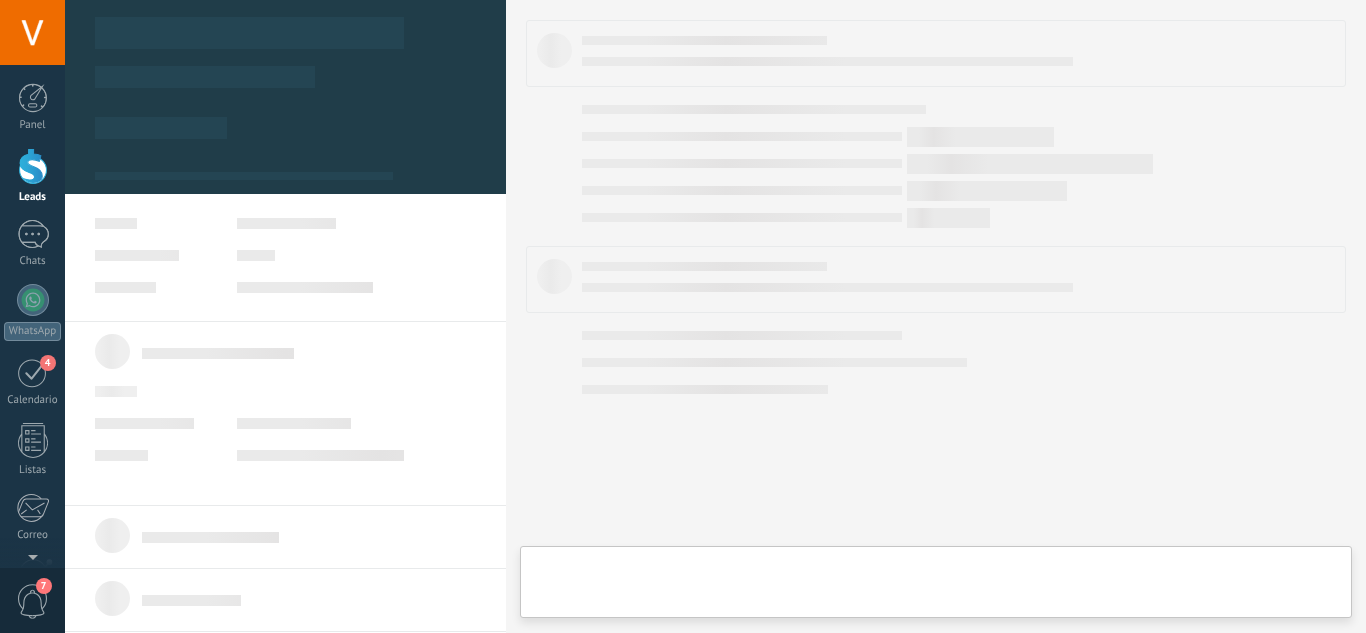 type on "***" 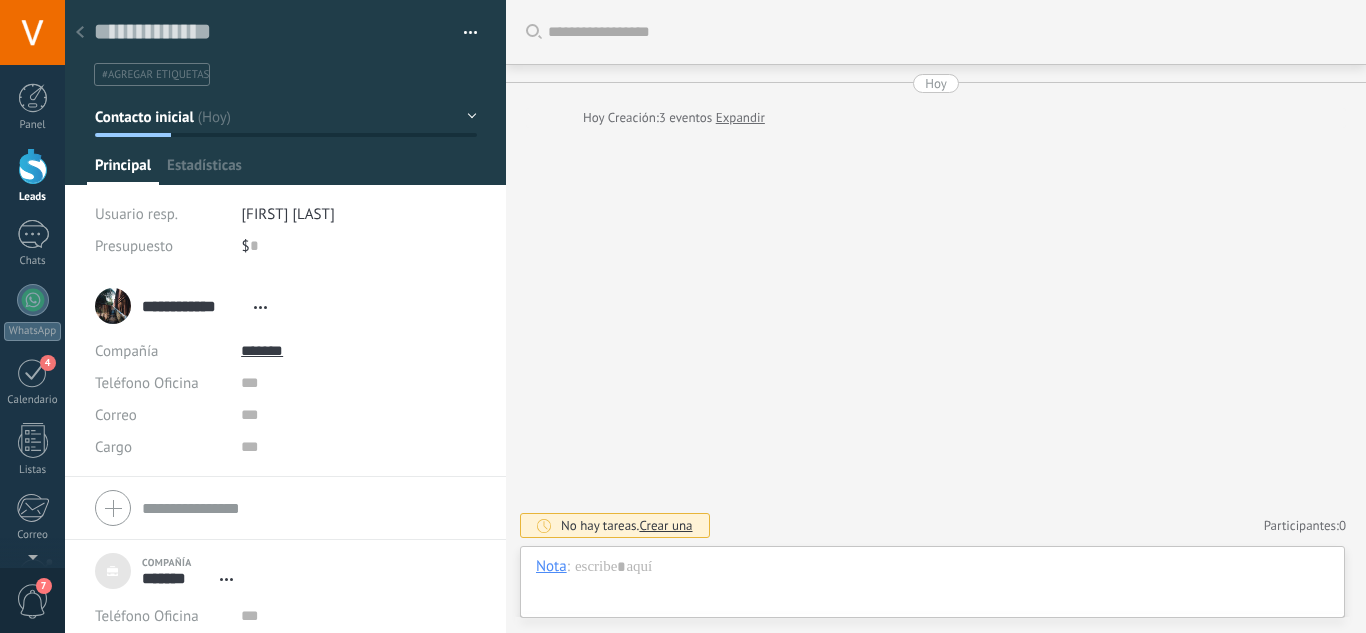 scroll, scrollTop: 20, scrollLeft: 0, axis: vertical 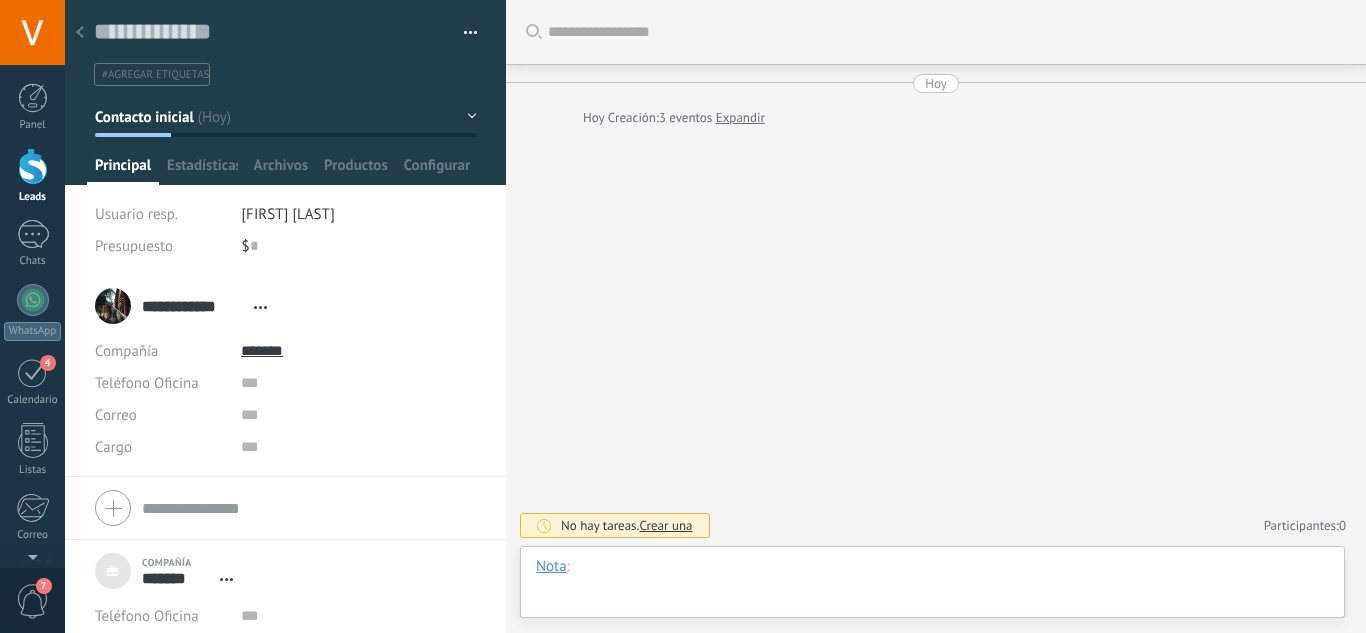 click at bounding box center [932, 587] 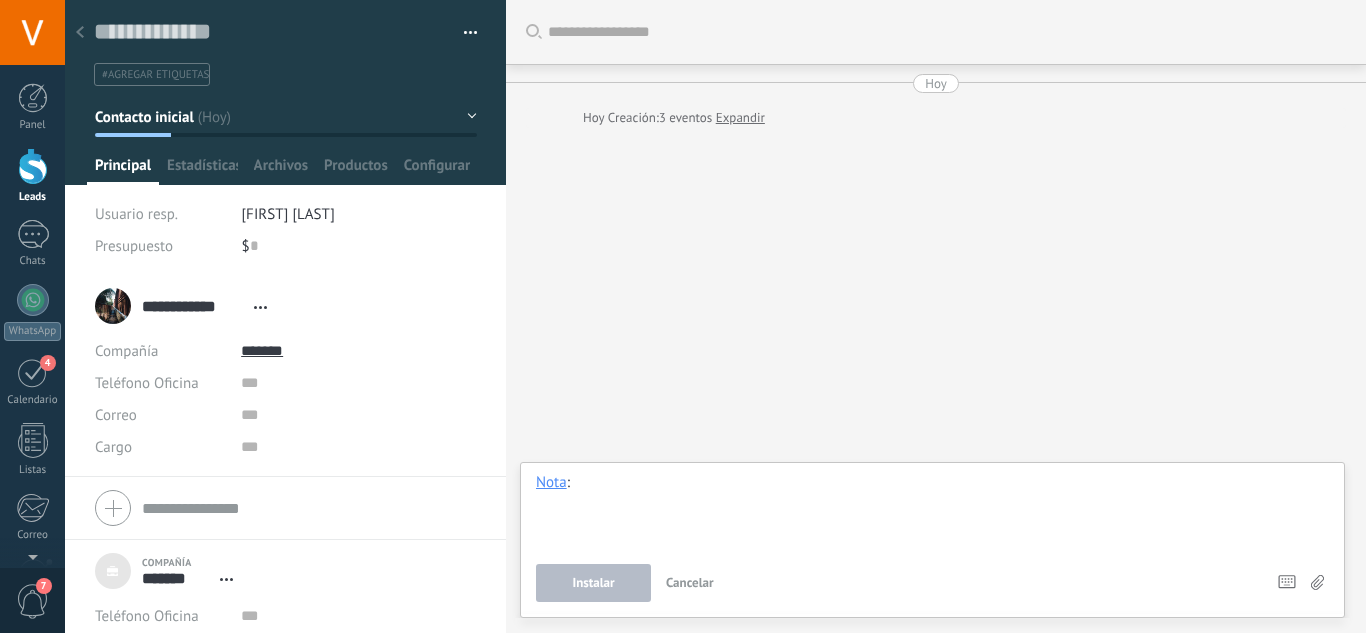 type 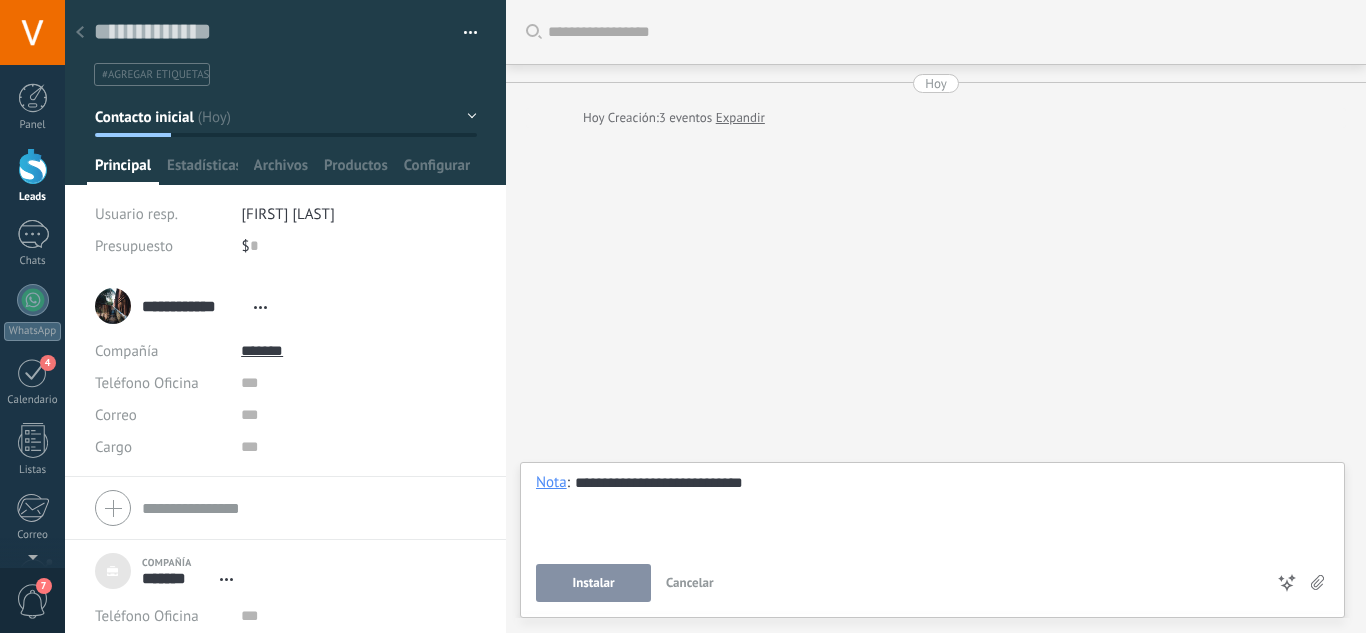 click on "Instalar" at bounding box center (593, 583) 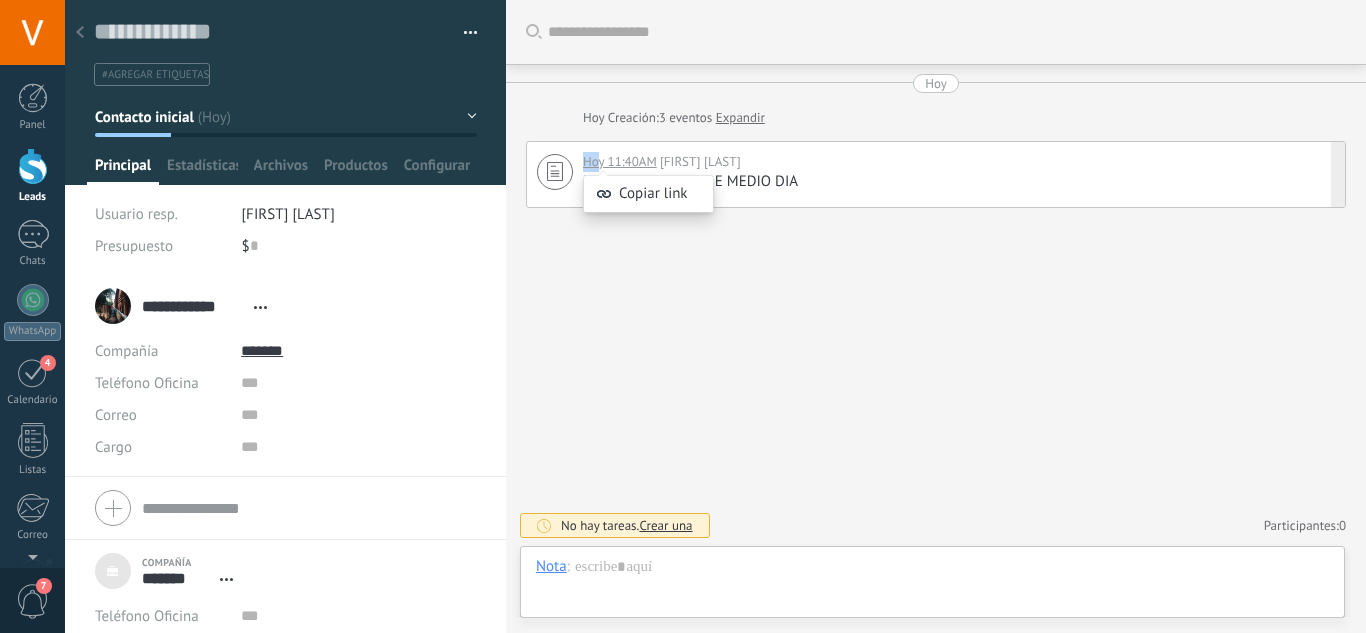 drag, startPoint x: 554, startPoint y: 173, endPoint x: 596, endPoint y: 164, distance: 42.953465 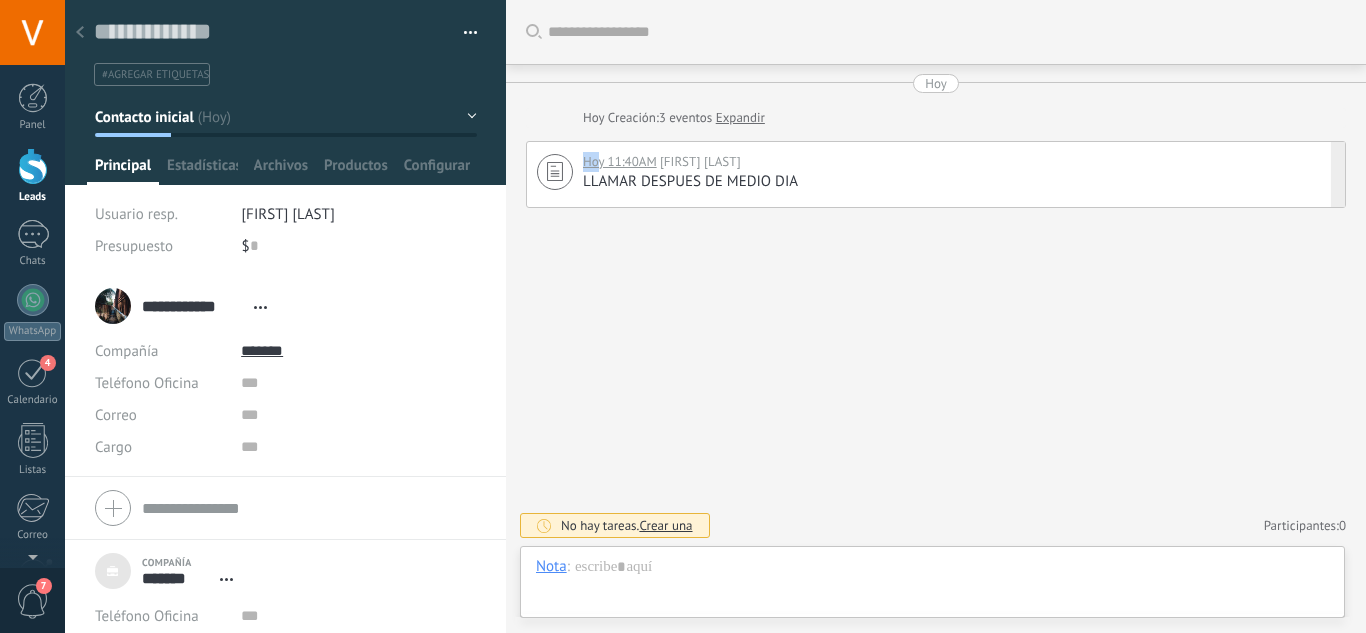click on "Hoy 11:40AM" at bounding box center [621, 162] 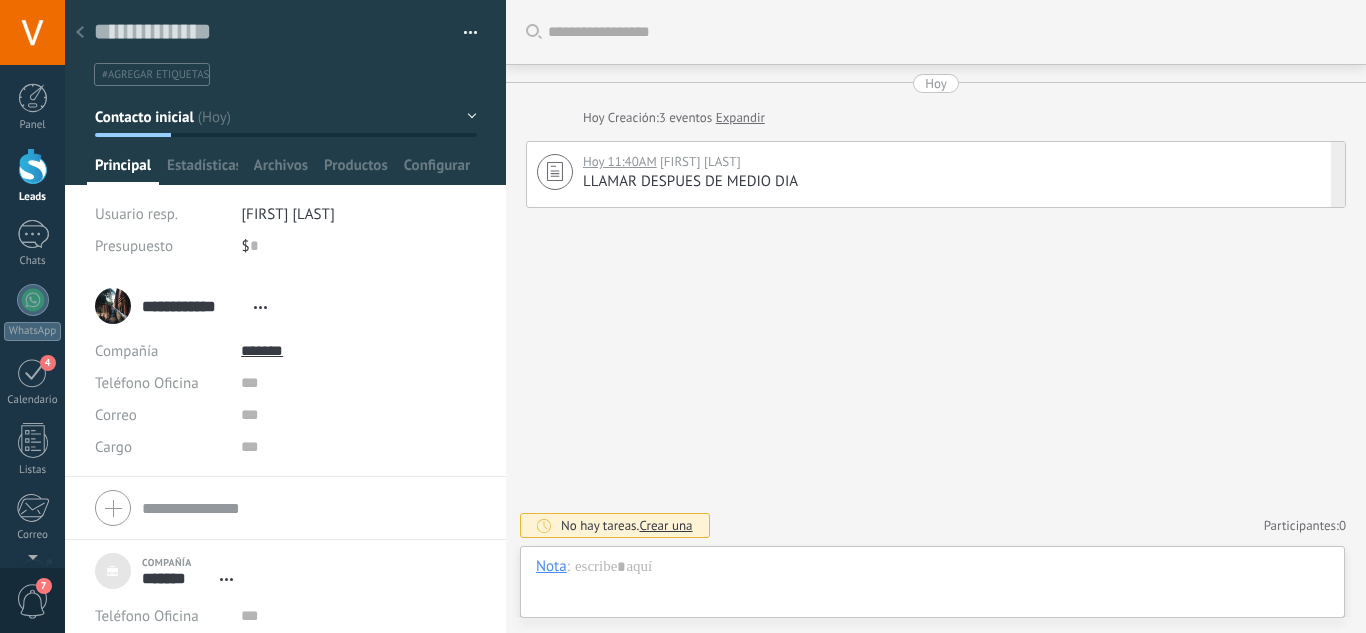 click on "Hoy 11:40AM" at bounding box center (621, 162) 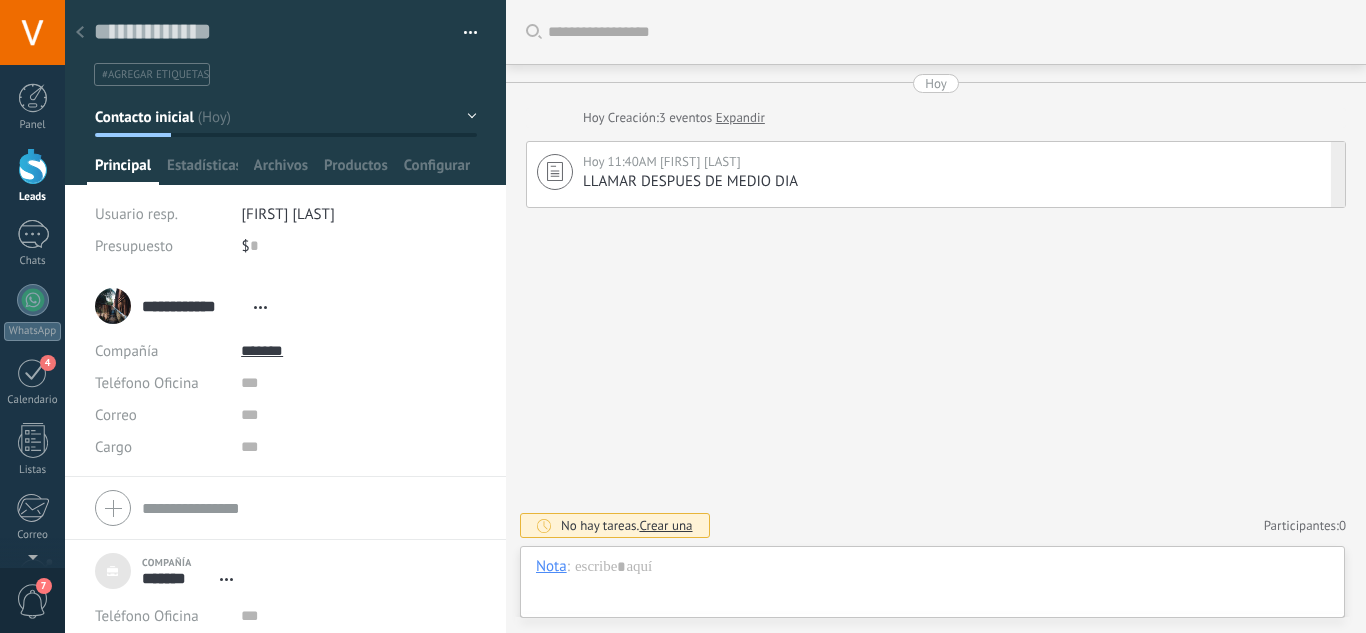 click on "Hoy 11:40AM [FIRST] [LAST] LLAMAR DESPUES DE MEDIO DIA Pin Eliminar Editar" at bounding box center [936, 174] 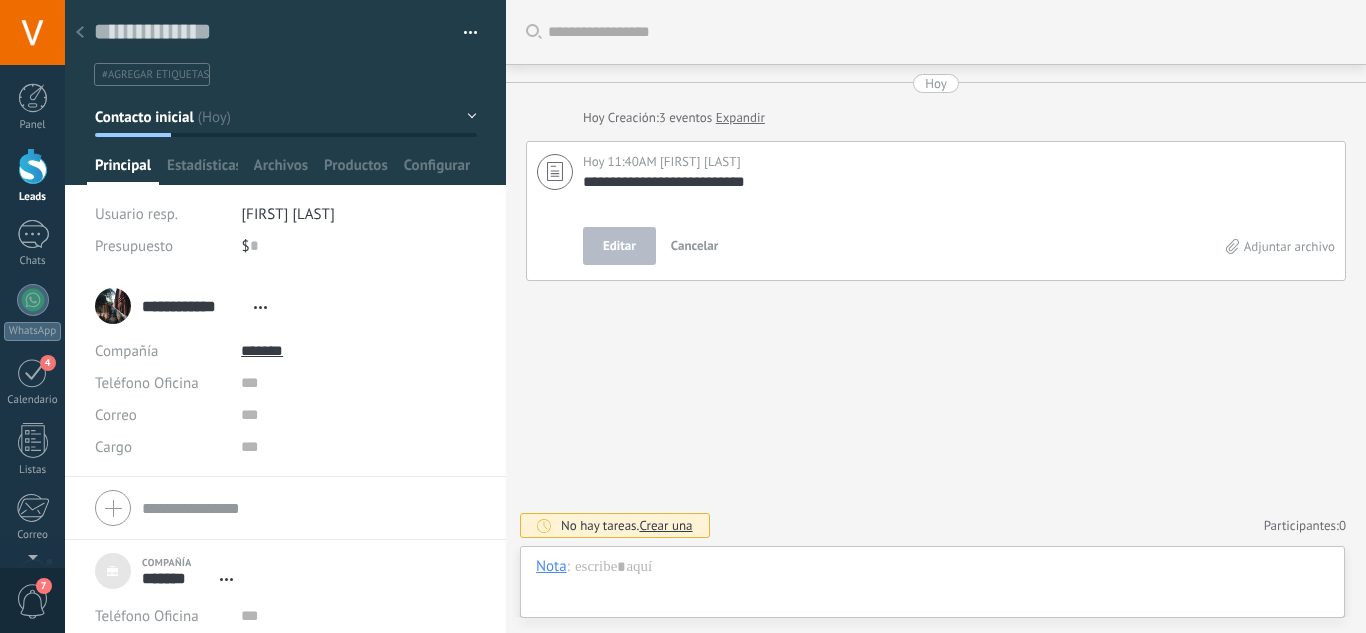 scroll, scrollTop: 20, scrollLeft: 0, axis: vertical 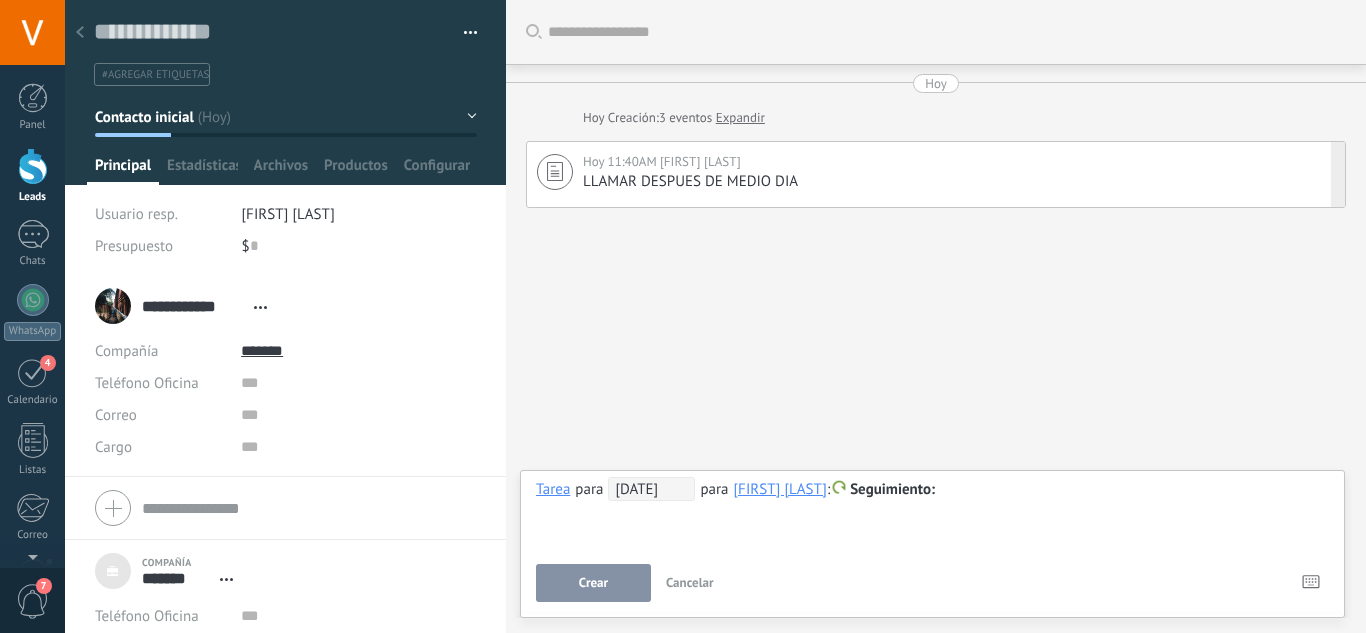 type 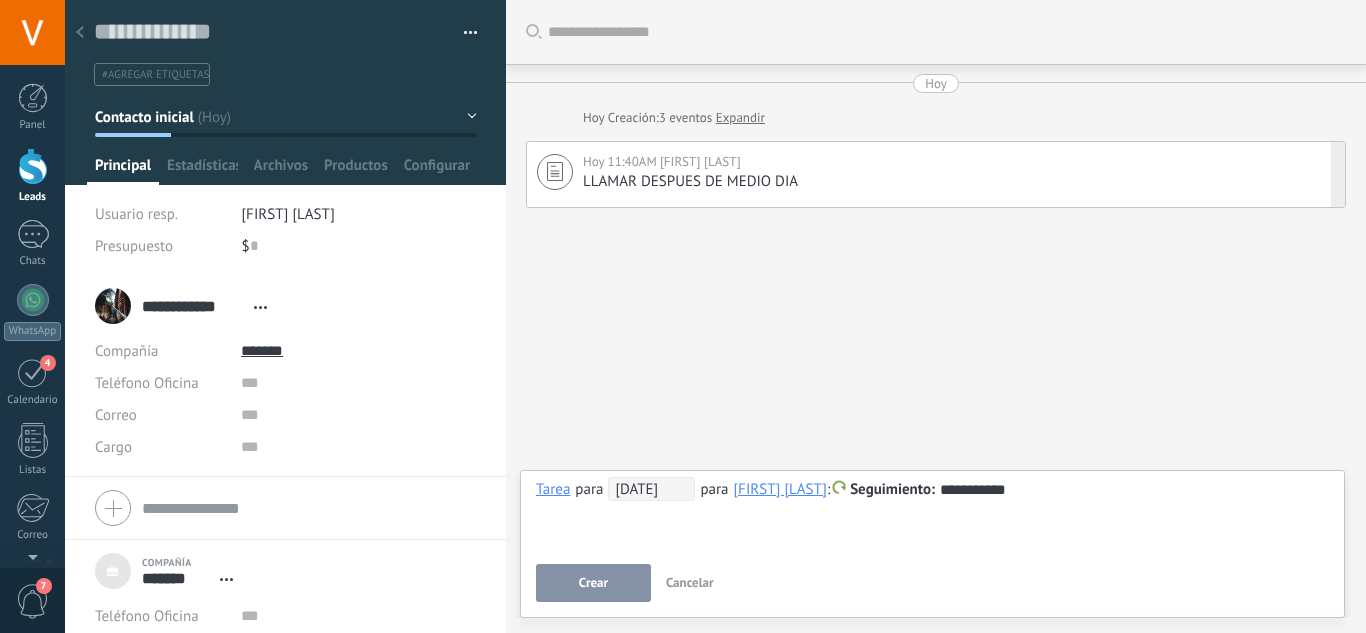 click on "Crear" at bounding box center (593, 583) 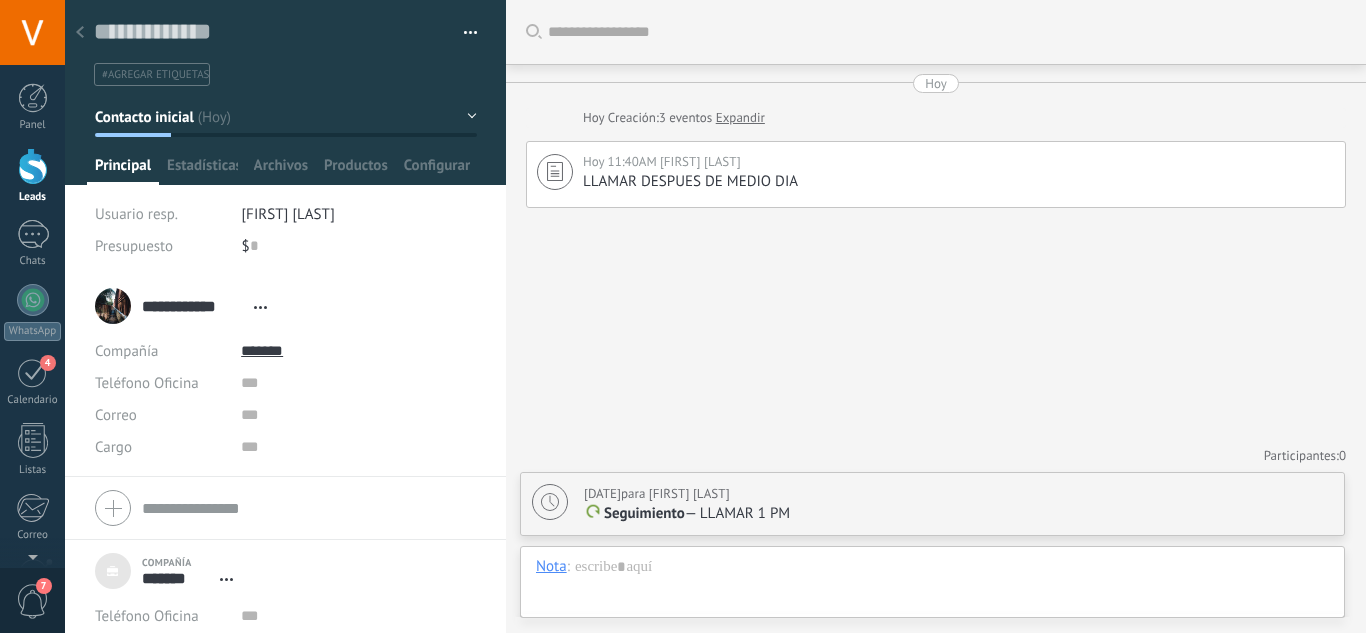 click at bounding box center [33, 166] 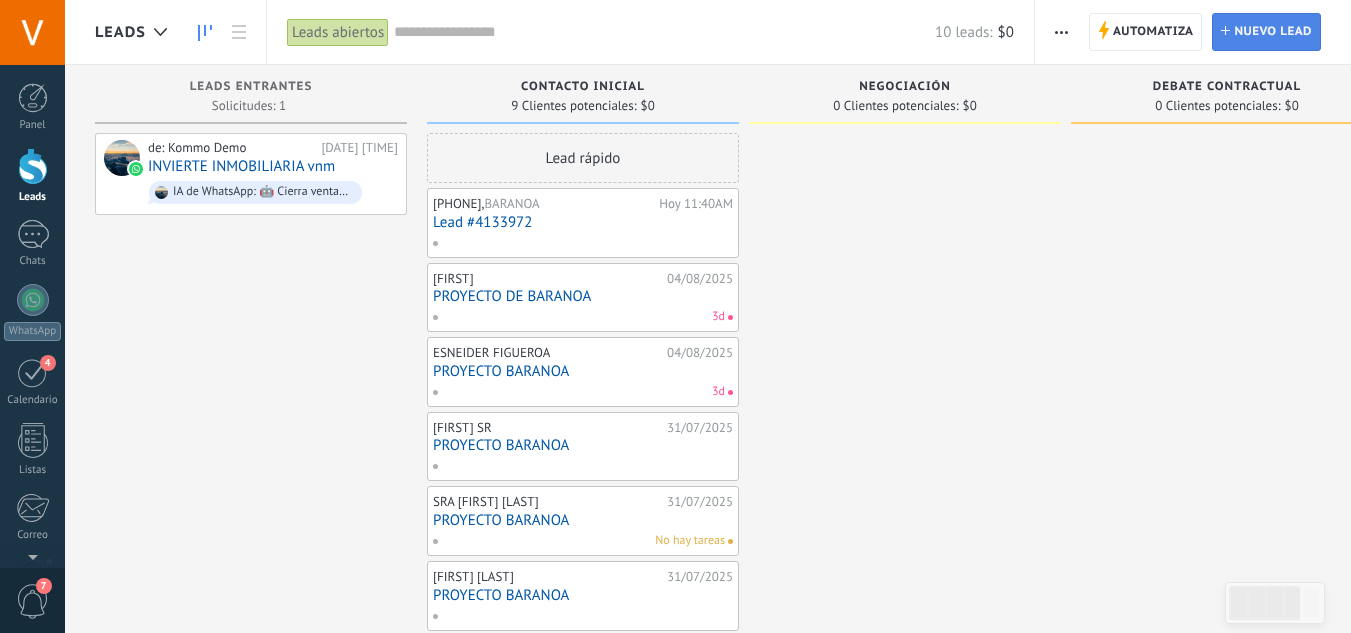 click on "Nuevo lead" at bounding box center [1273, 32] 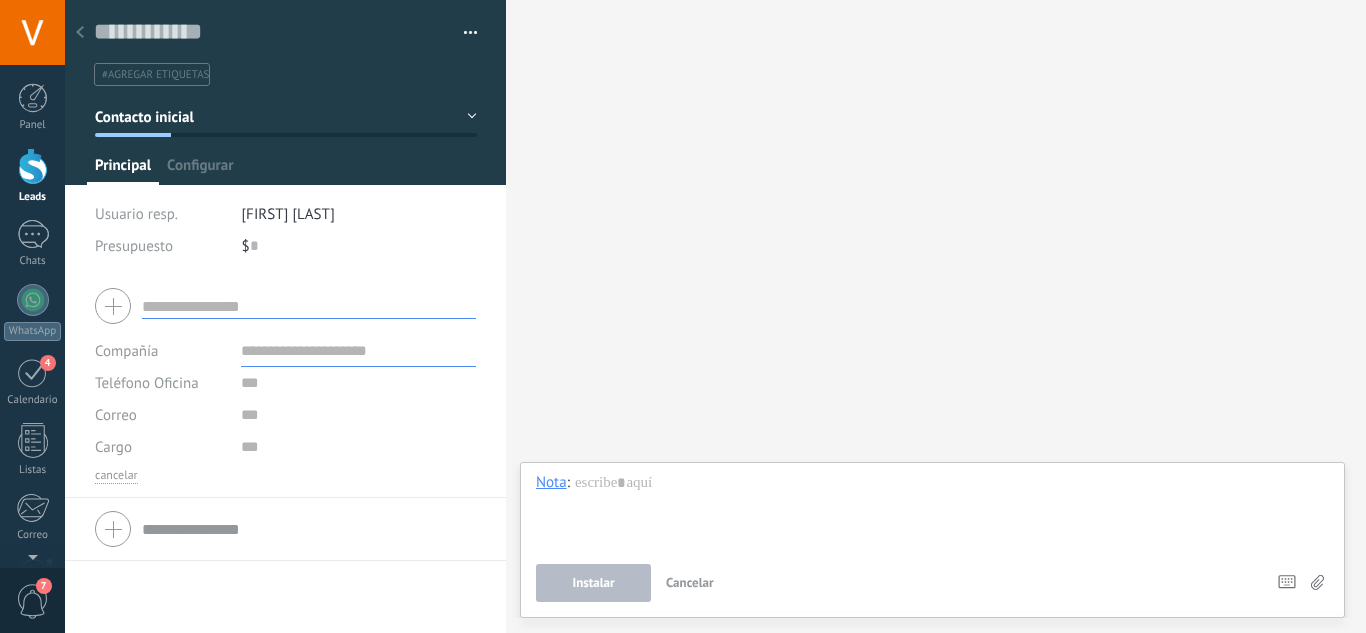 click at bounding box center [309, 306] 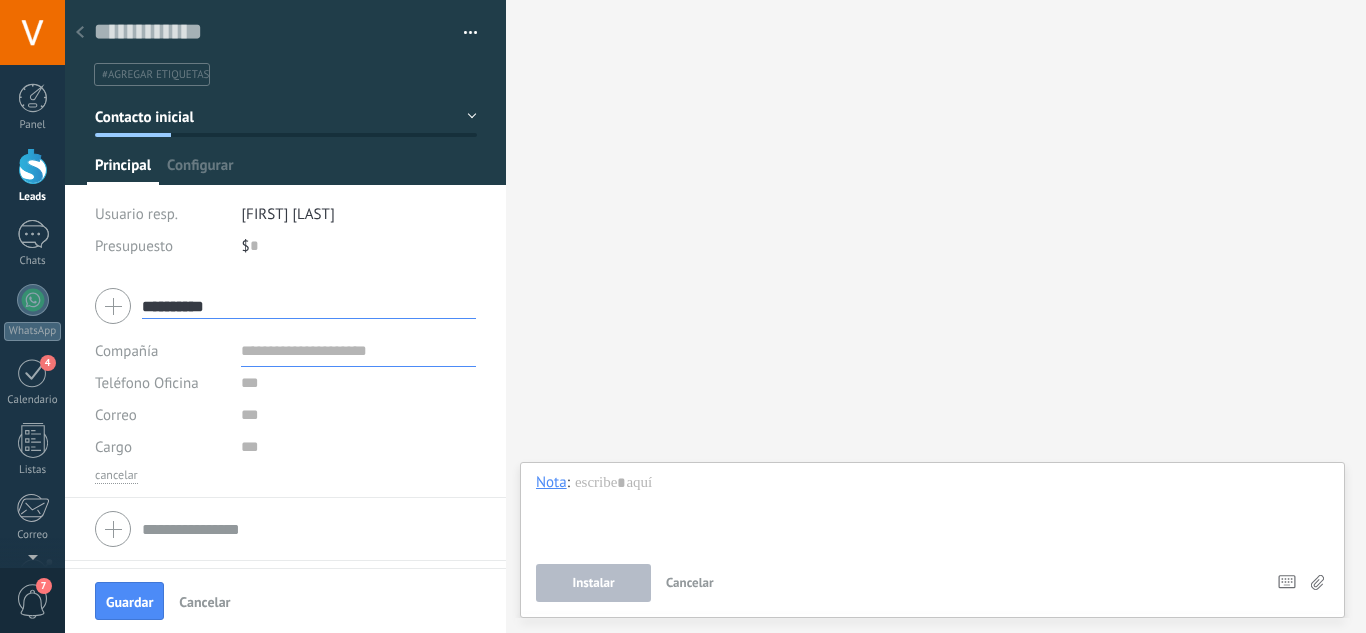 type on "*********" 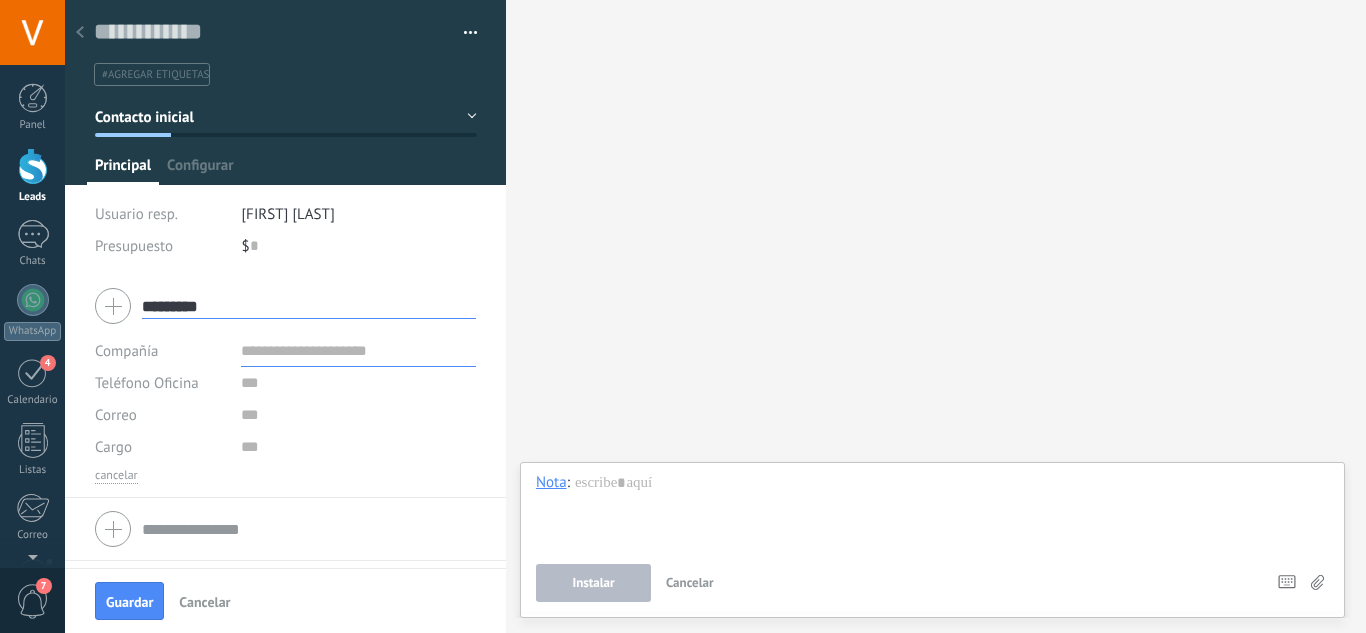 click at bounding box center (358, 351) 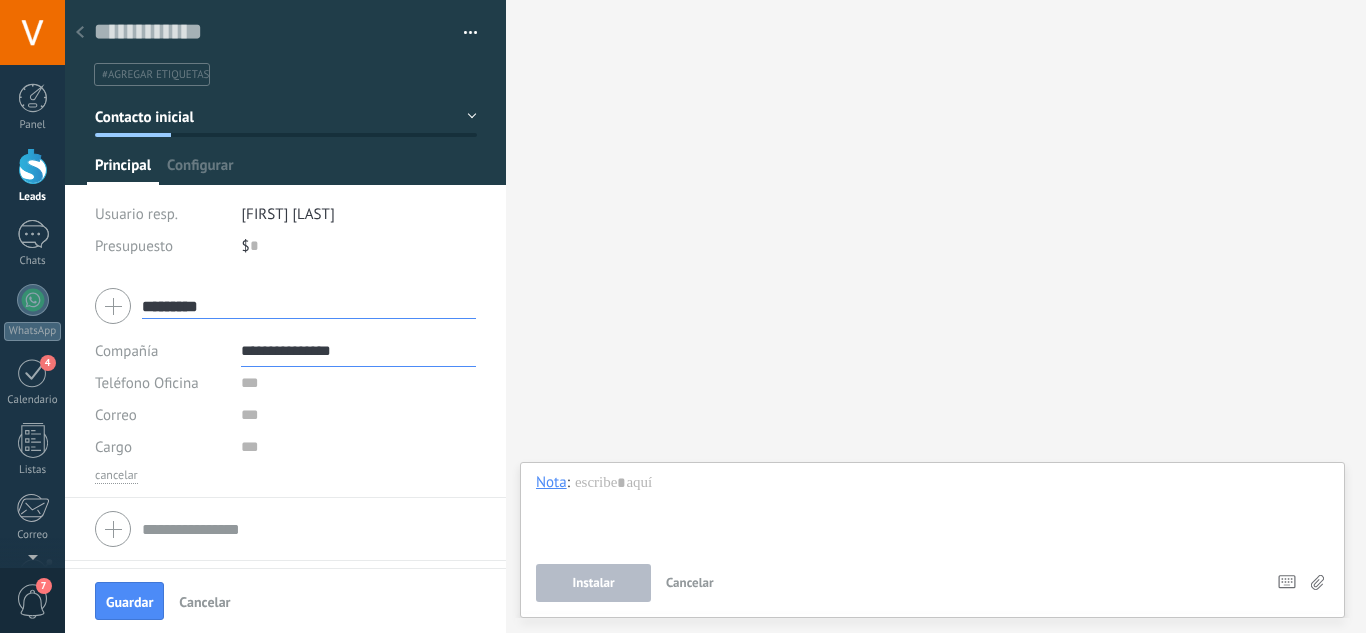 type on "**********" 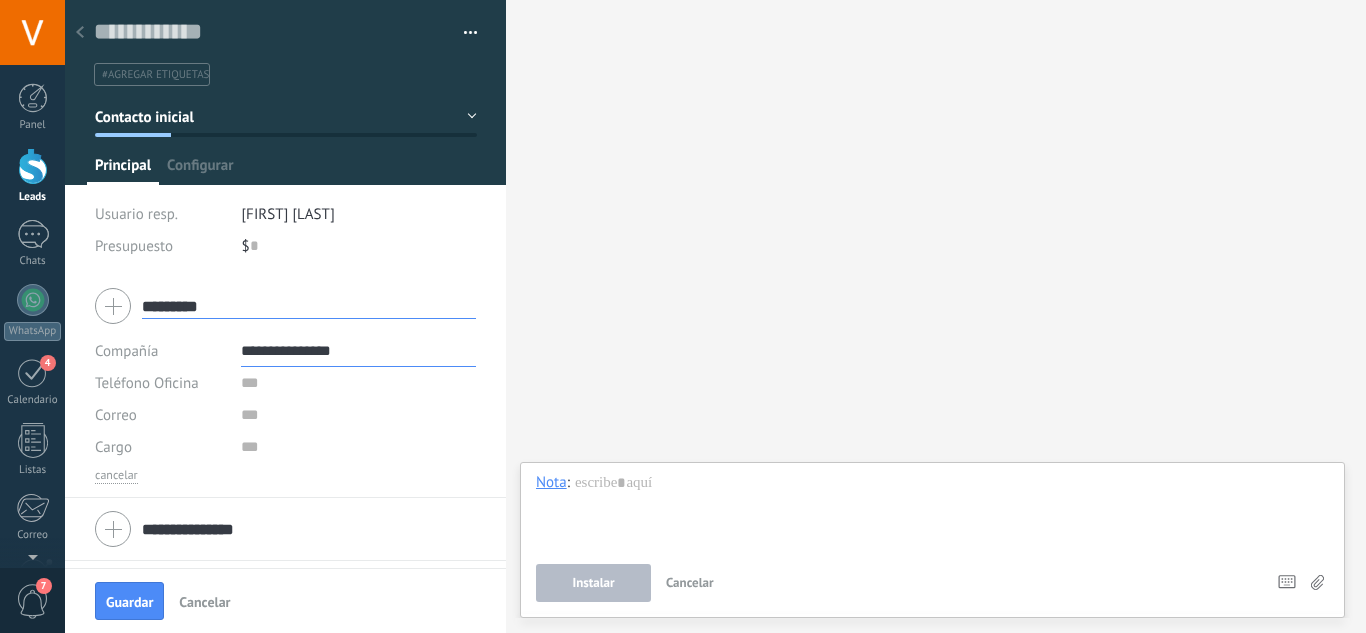 click on "*********" at bounding box center [309, 306] 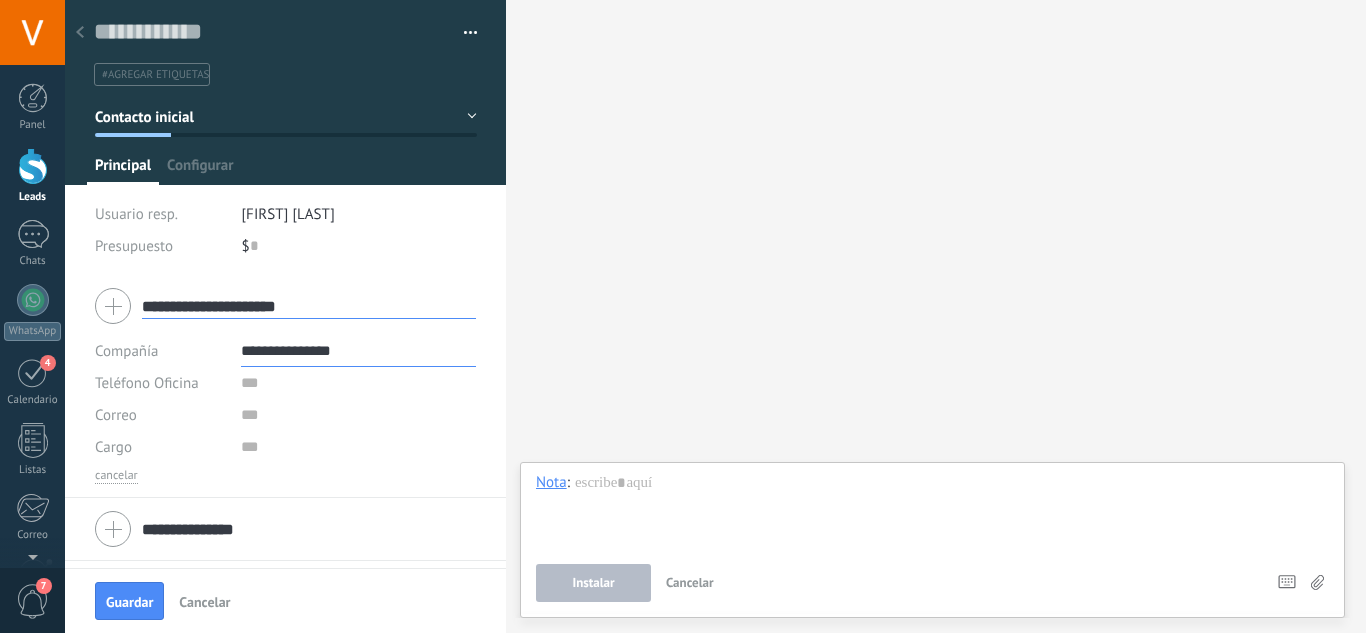 type on "**********" 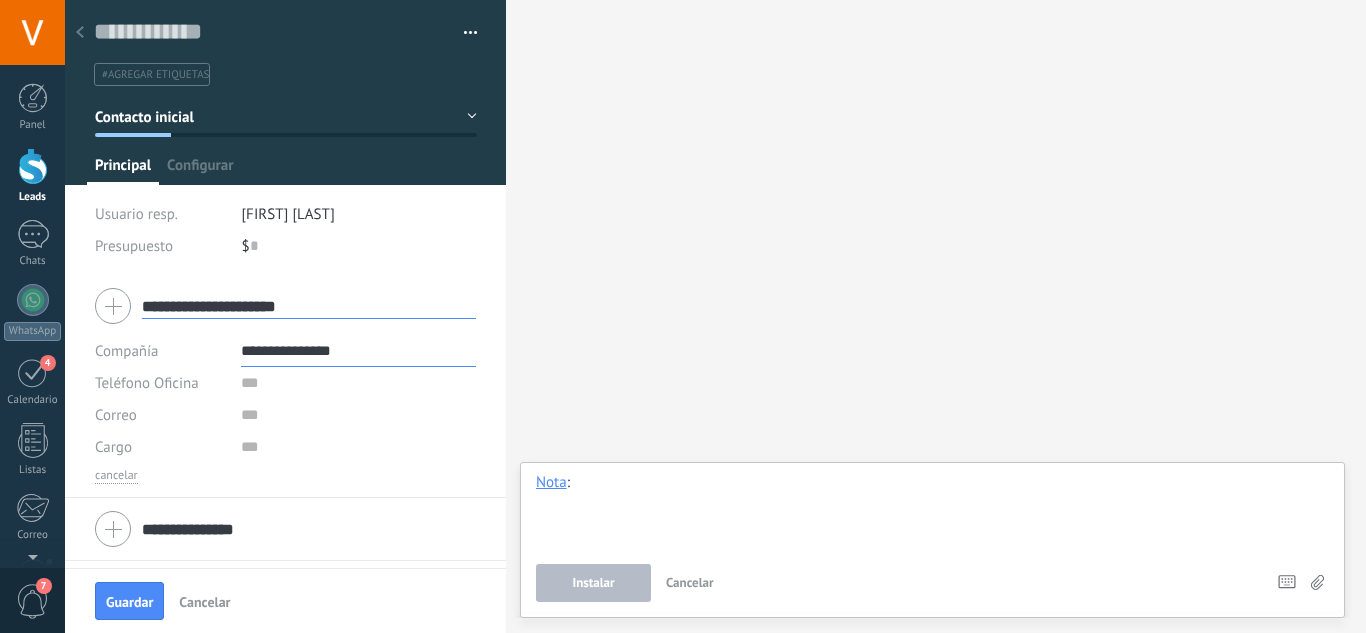 click at bounding box center [932, 511] 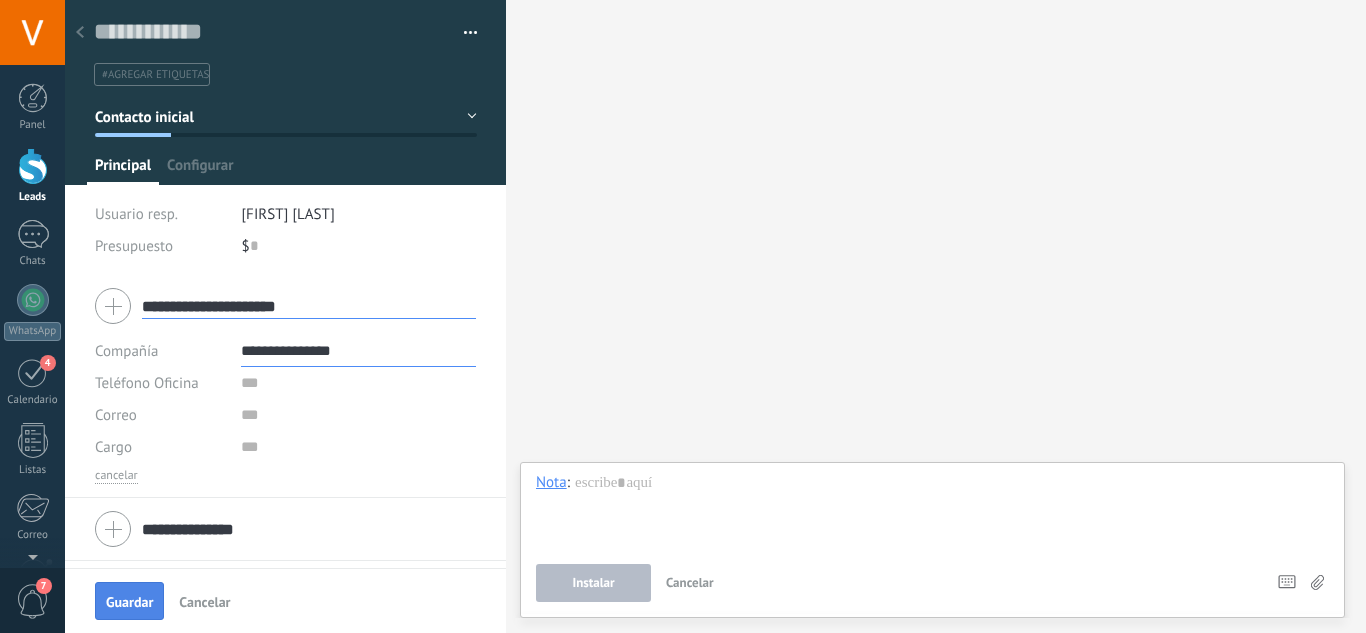 click on "Guardar" at bounding box center [129, 602] 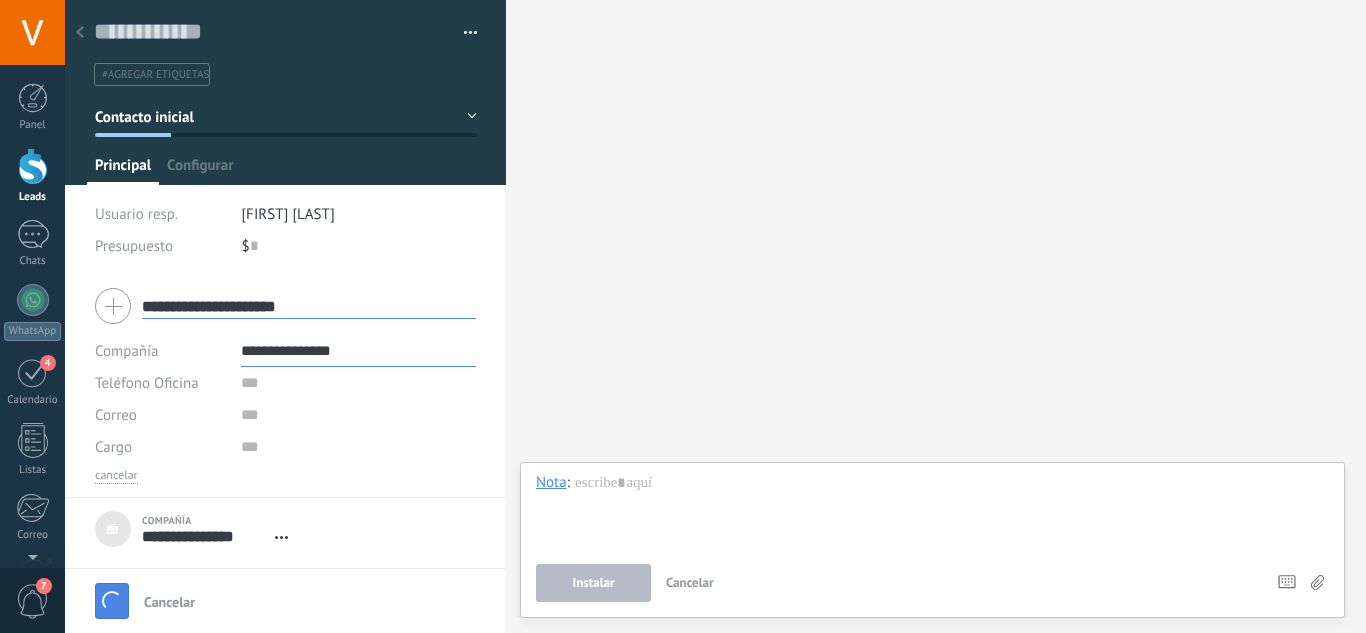 type on "***" 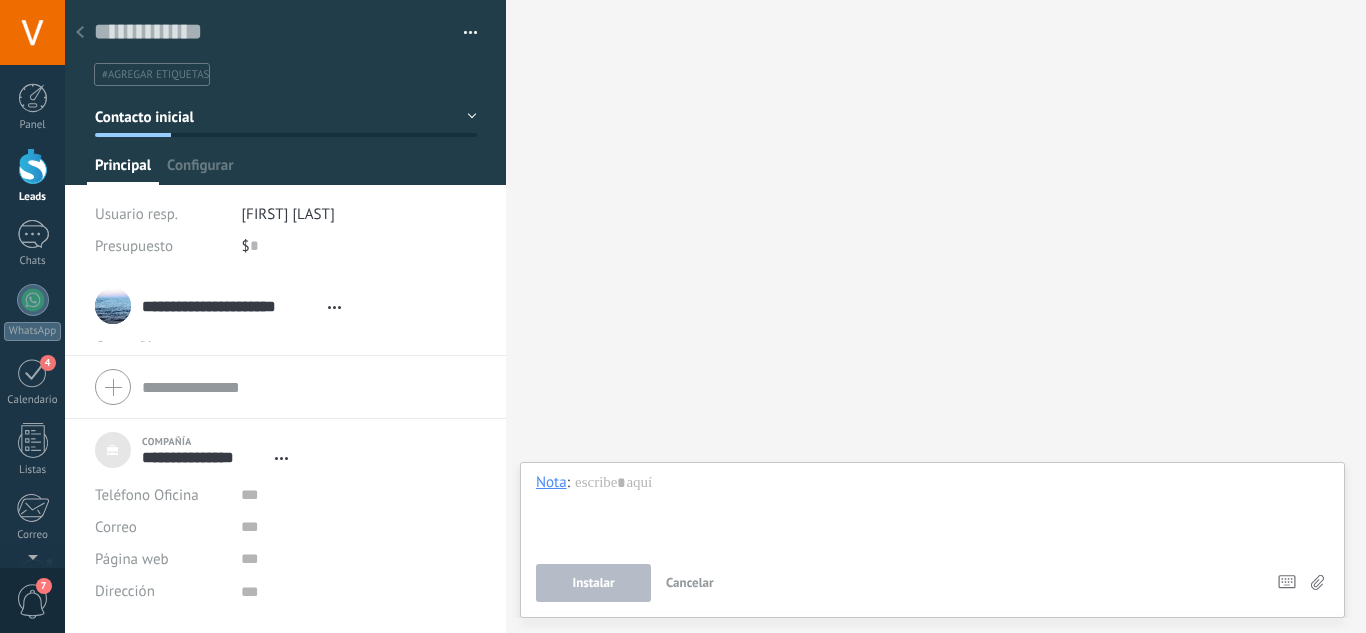 scroll, scrollTop: 20, scrollLeft: 0, axis: vertical 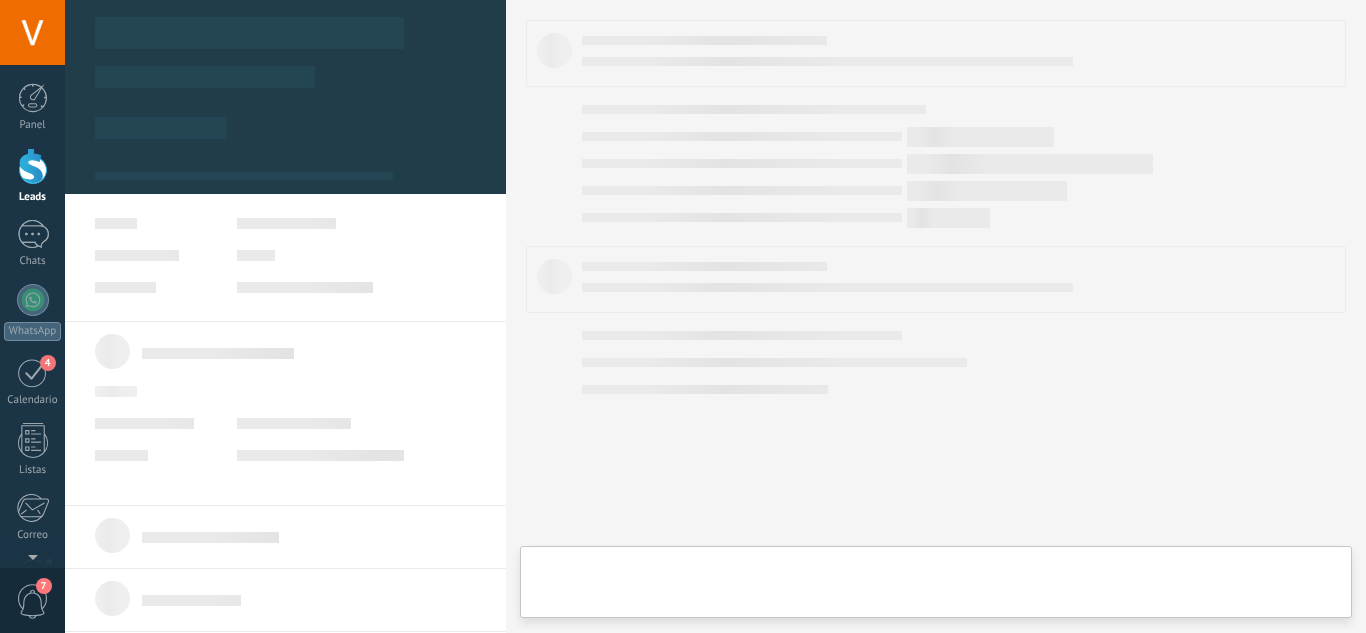 type on "***" 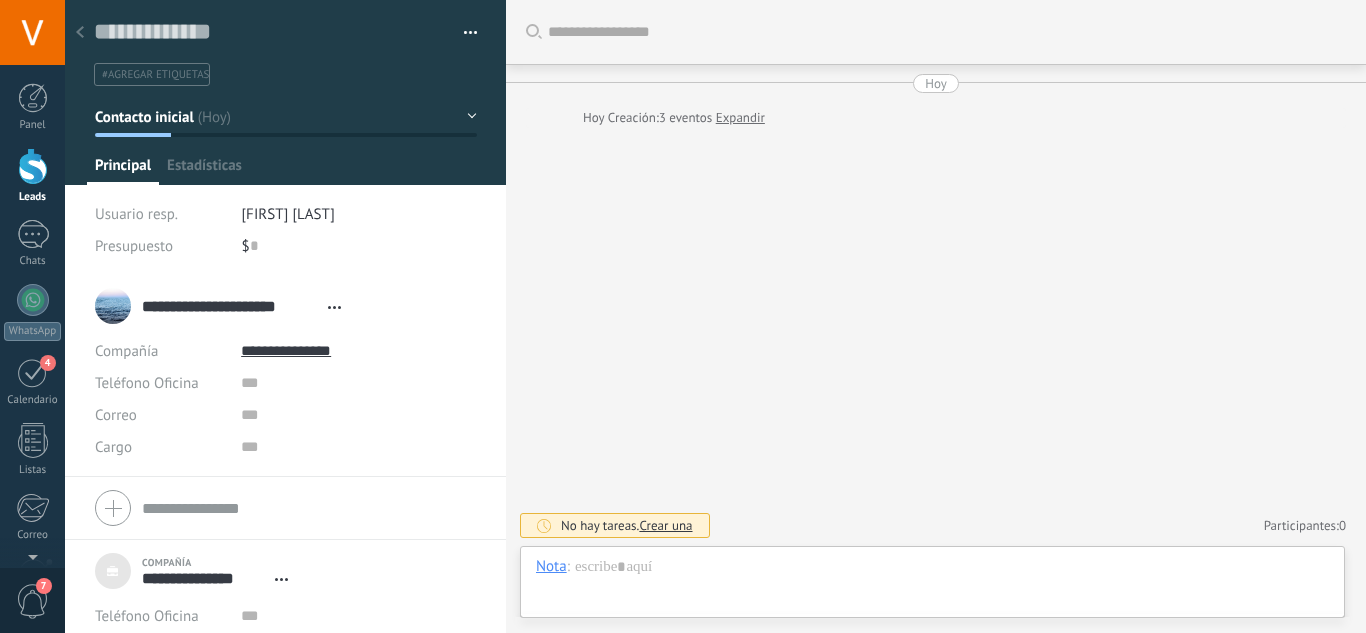 scroll, scrollTop: 20, scrollLeft: 0, axis: vertical 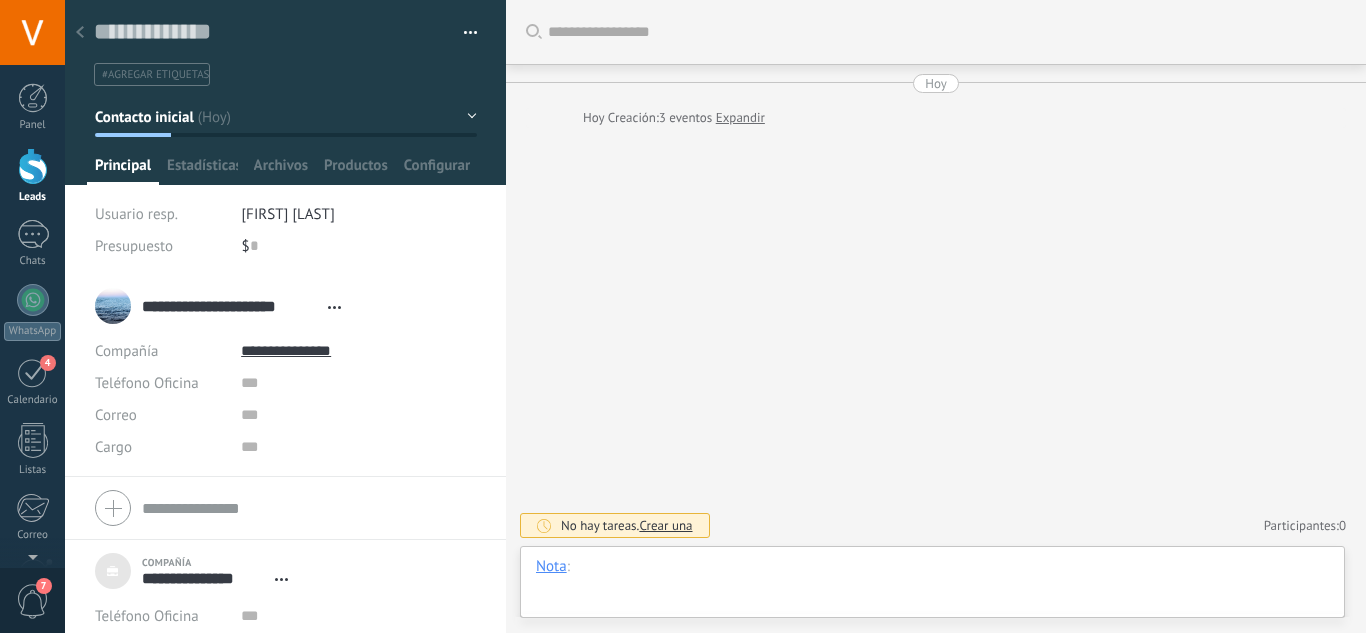click at bounding box center [932, 587] 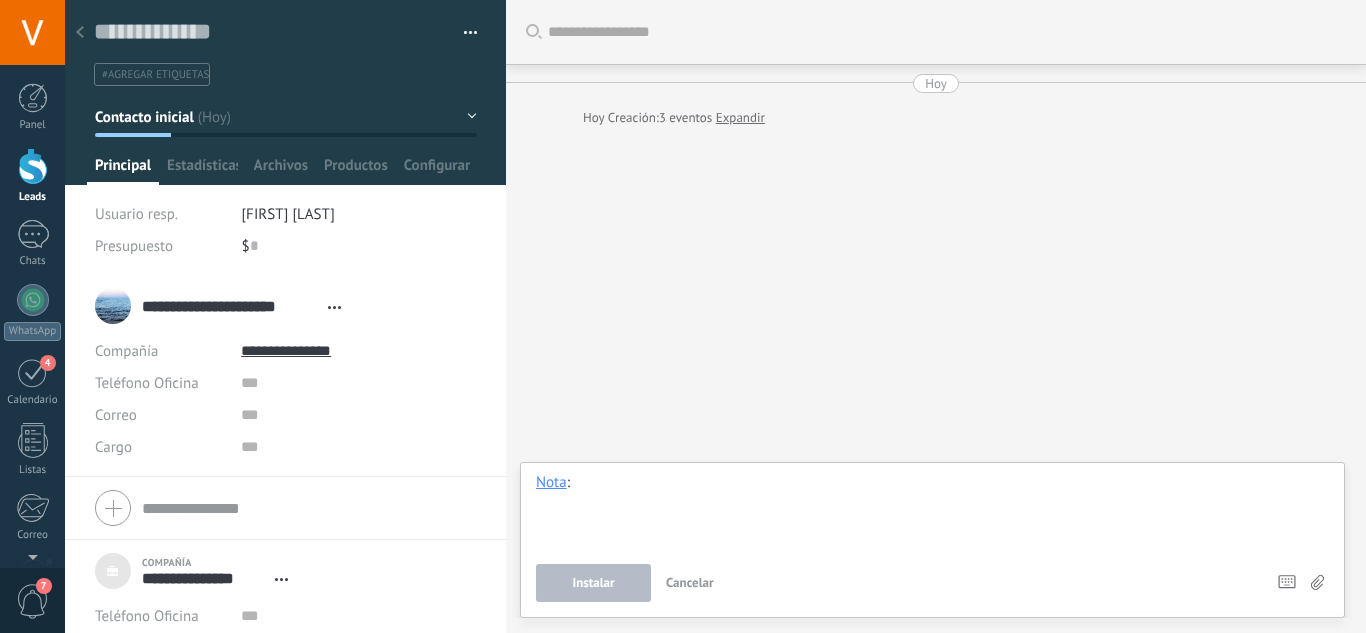 type 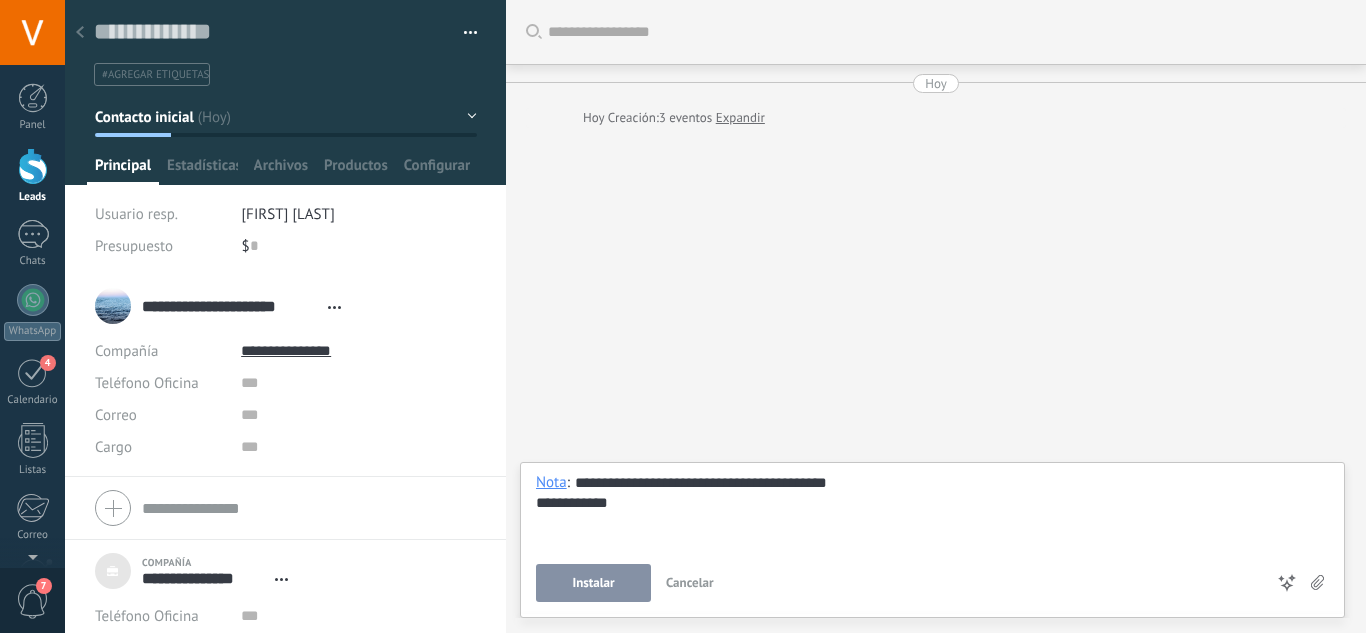 click on "Instalar" at bounding box center (593, 583) 